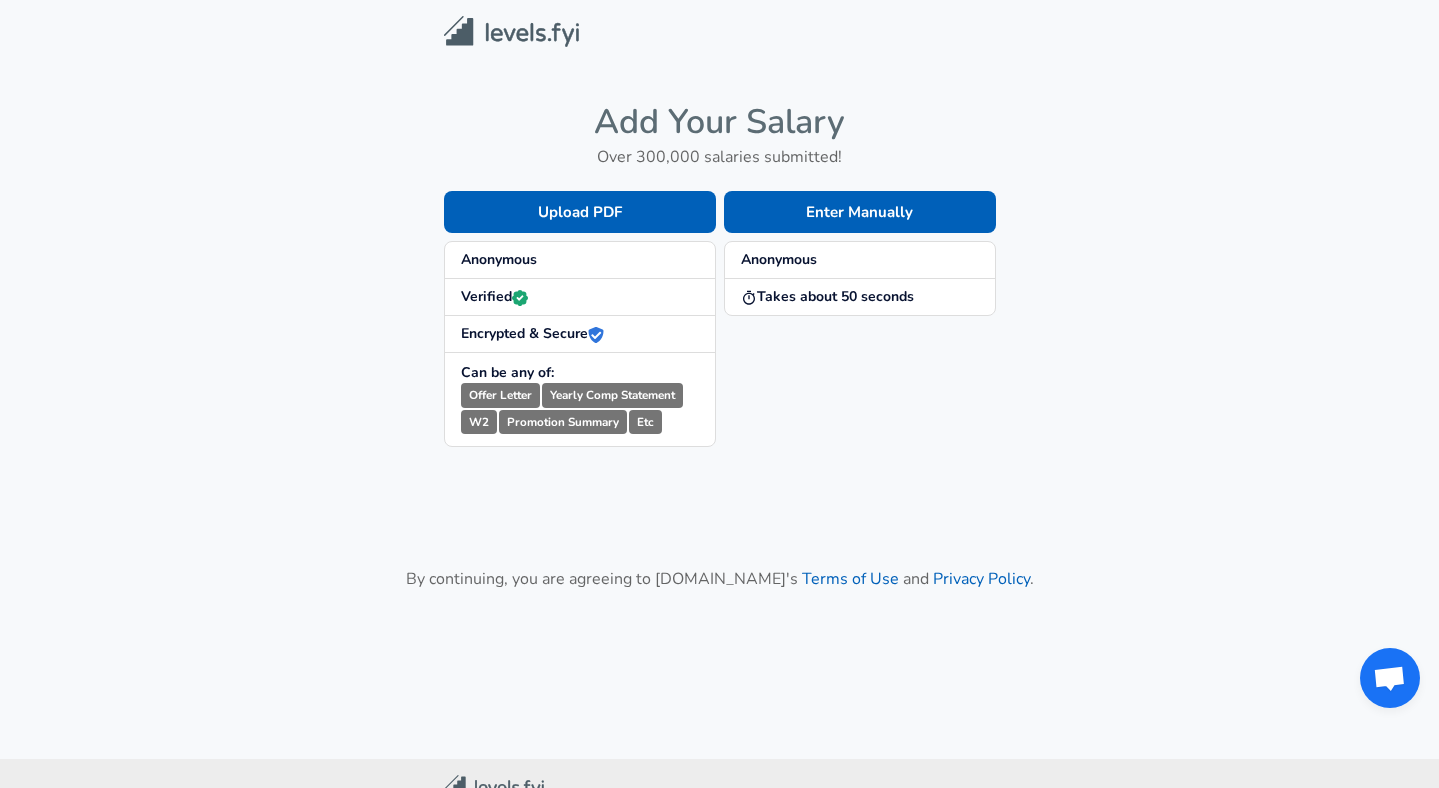 scroll, scrollTop: 0, scrollLeft: 0, axis: both 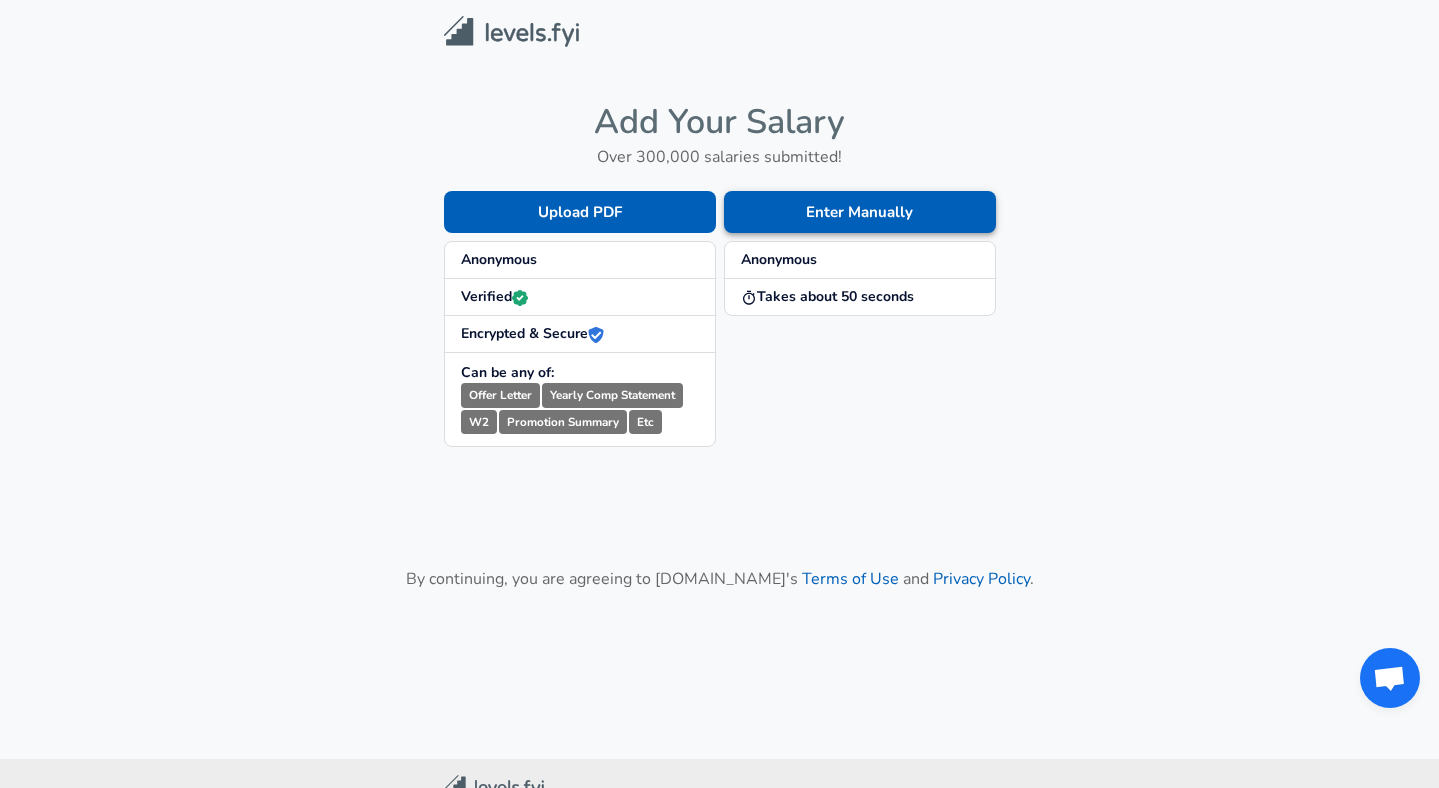 click on "Enter Manually" at bounding box center (860, 212) 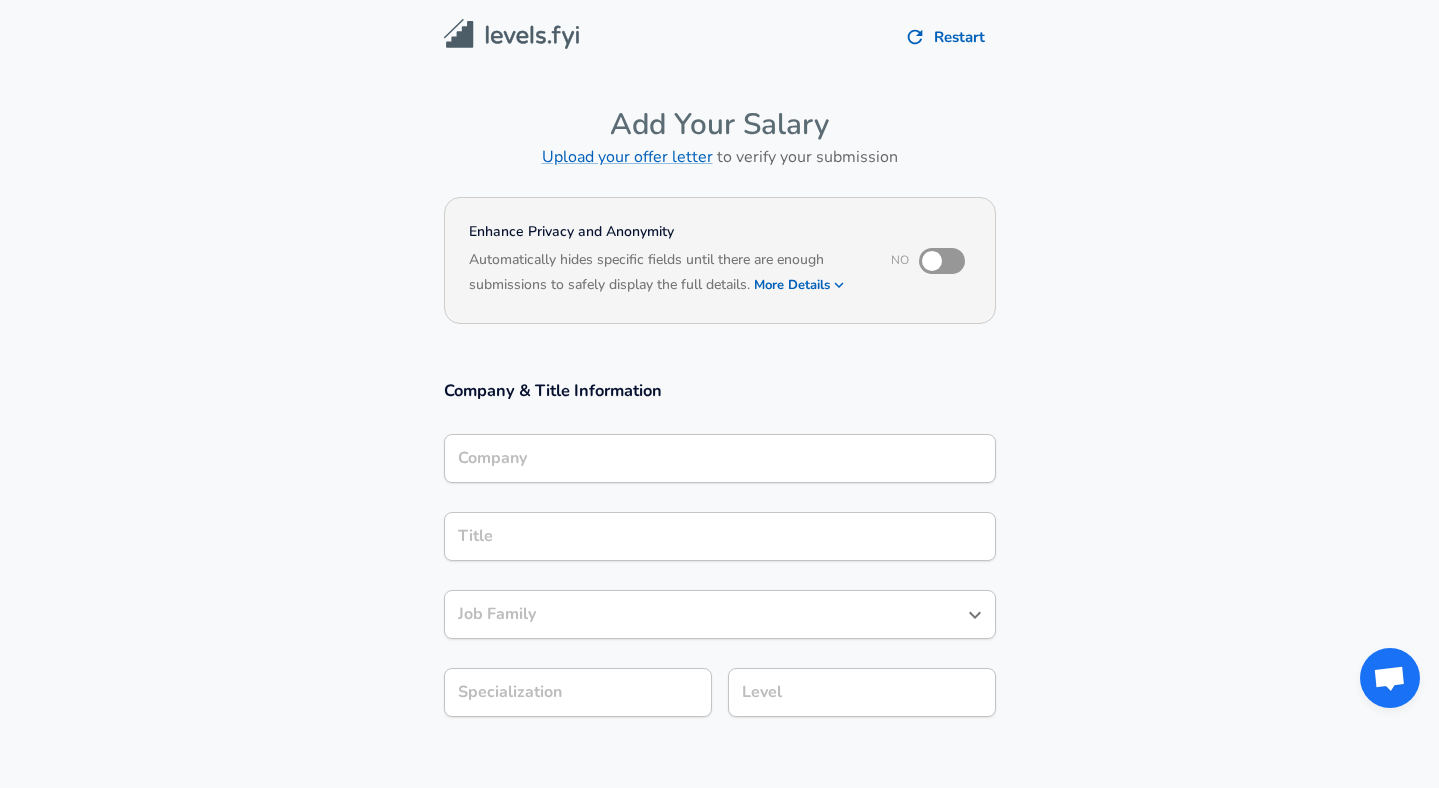 click on "Company" at bounding box center (720, 458) 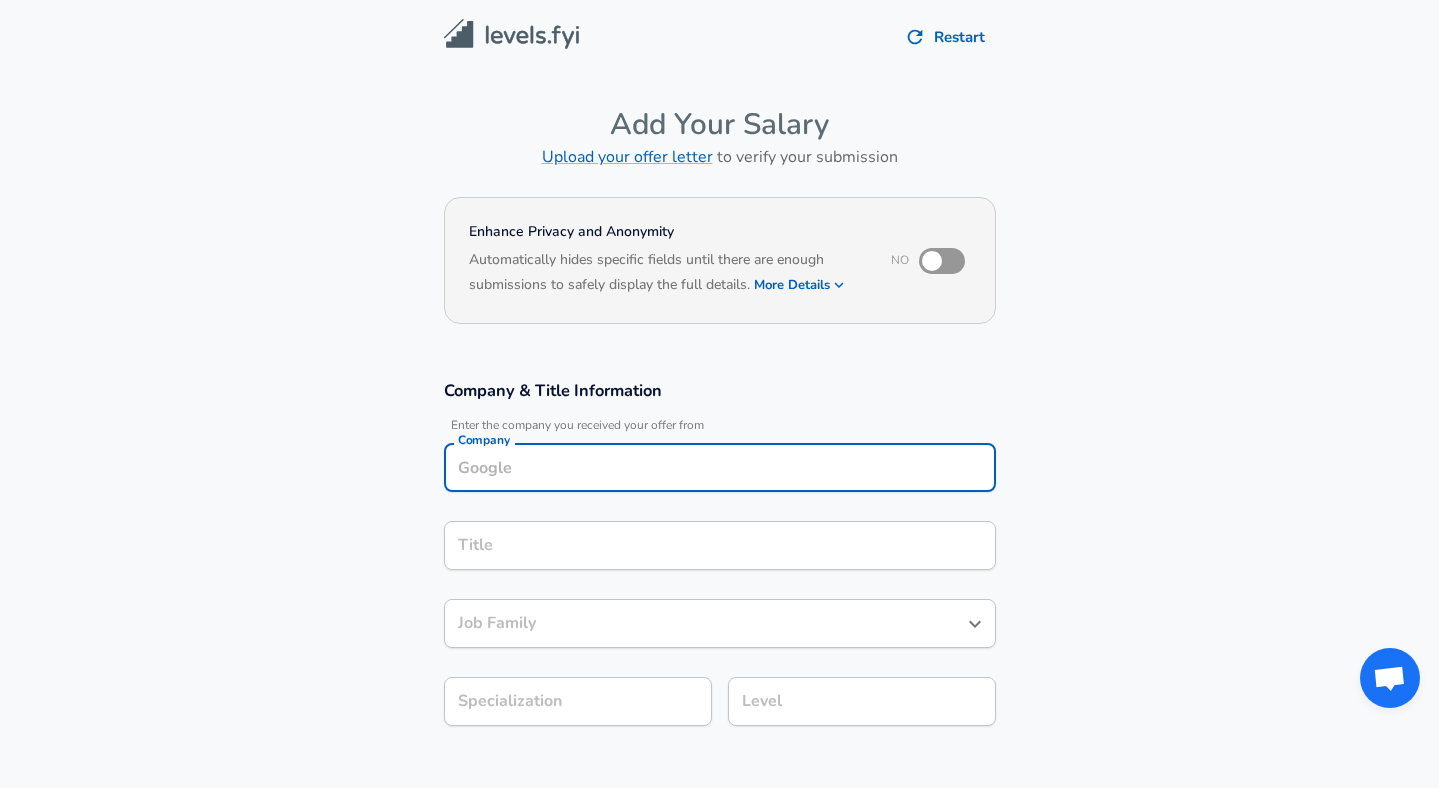 scroll, scrollTop: 20, scrollLeft: 0, axis: vertical 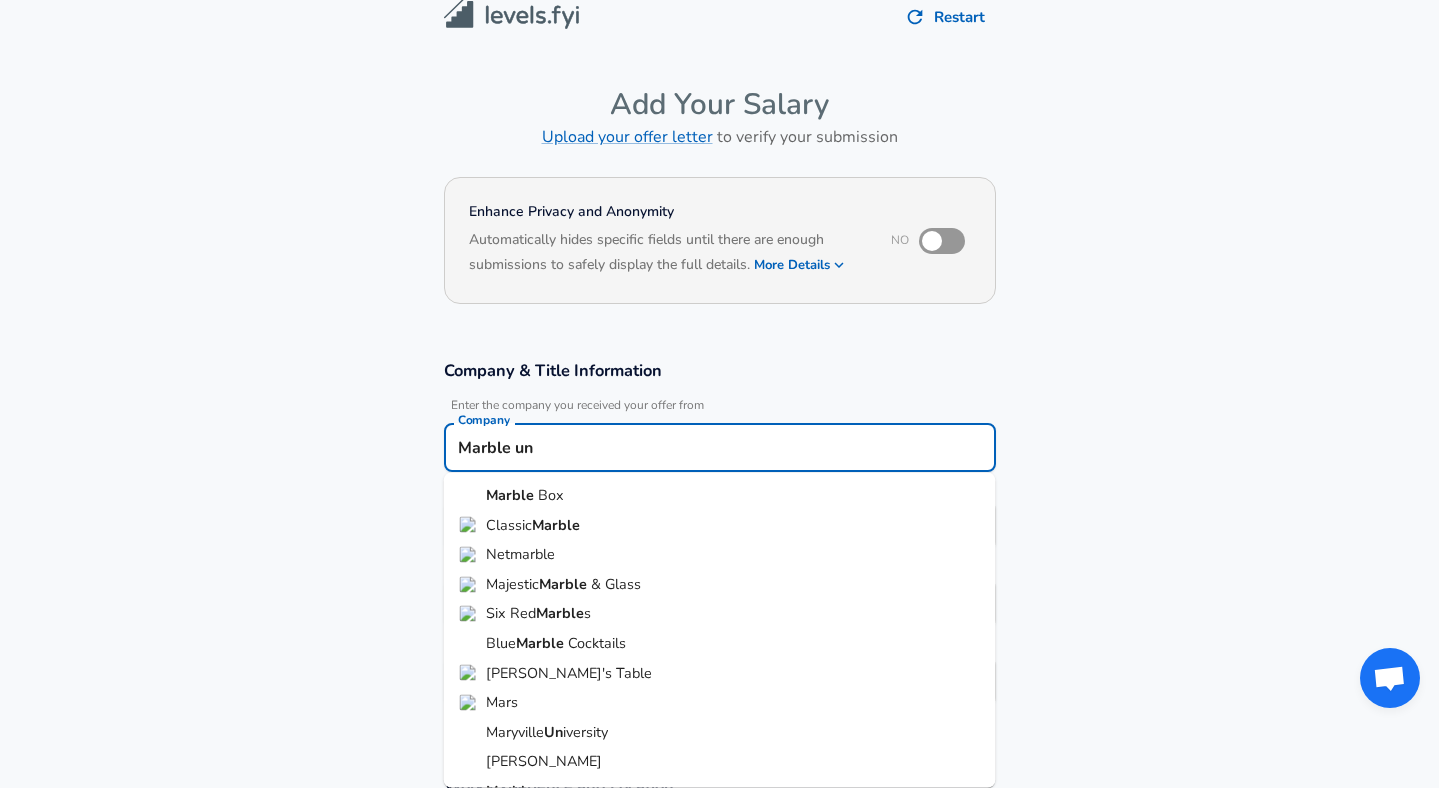 paste on "[DOMAIN_NAME]" 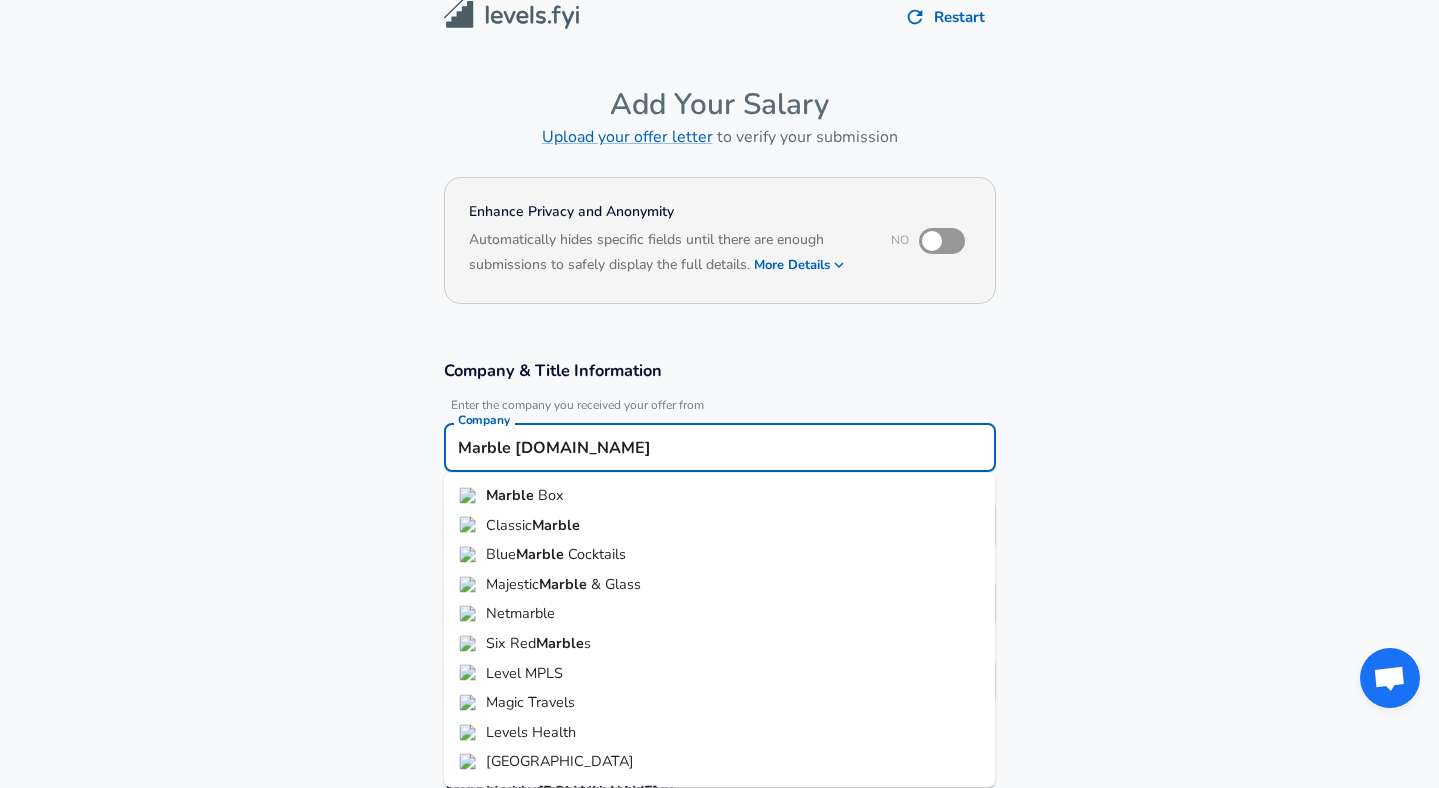 scroll, scrollTop: 0, scrollLeft: 0, axis: both 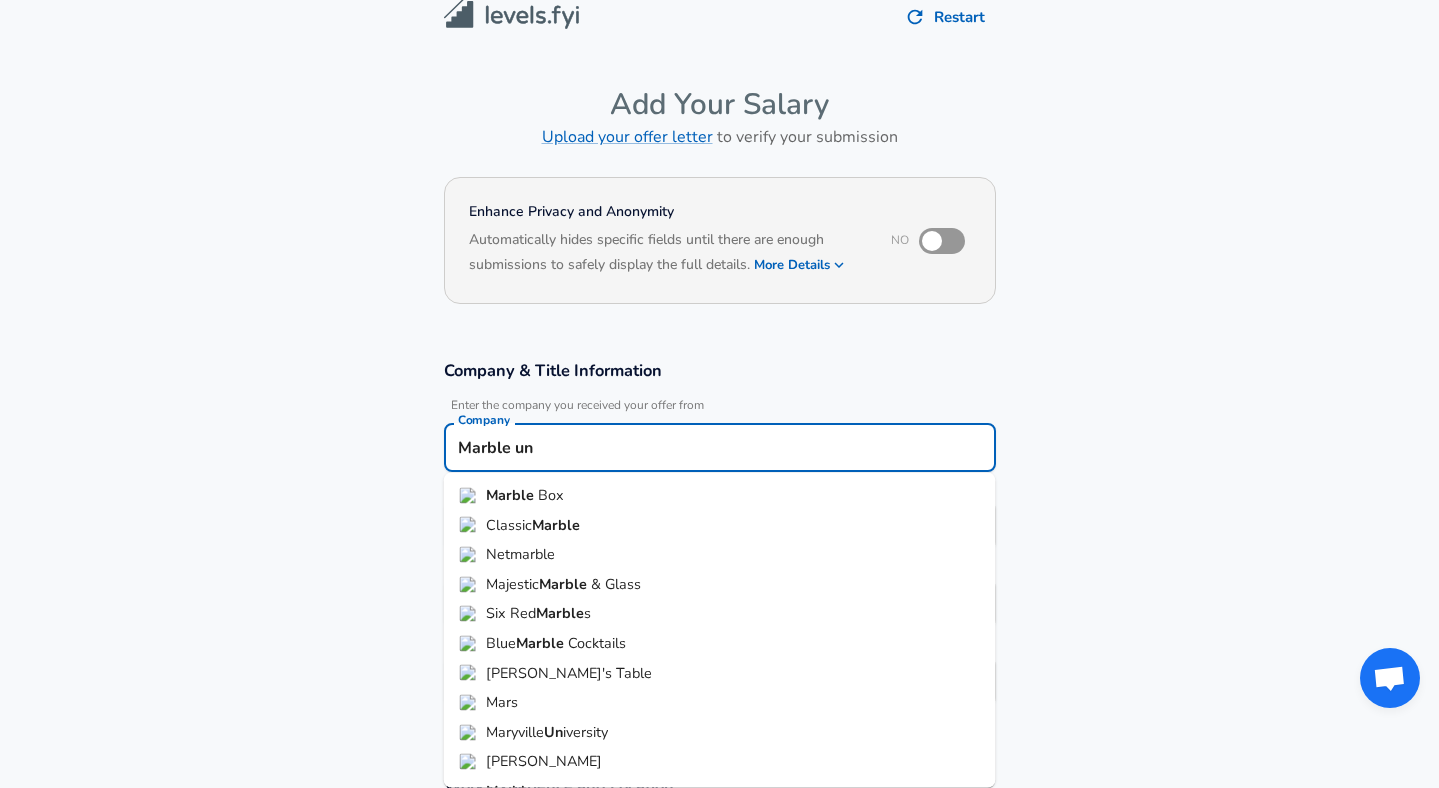 paste on "i" 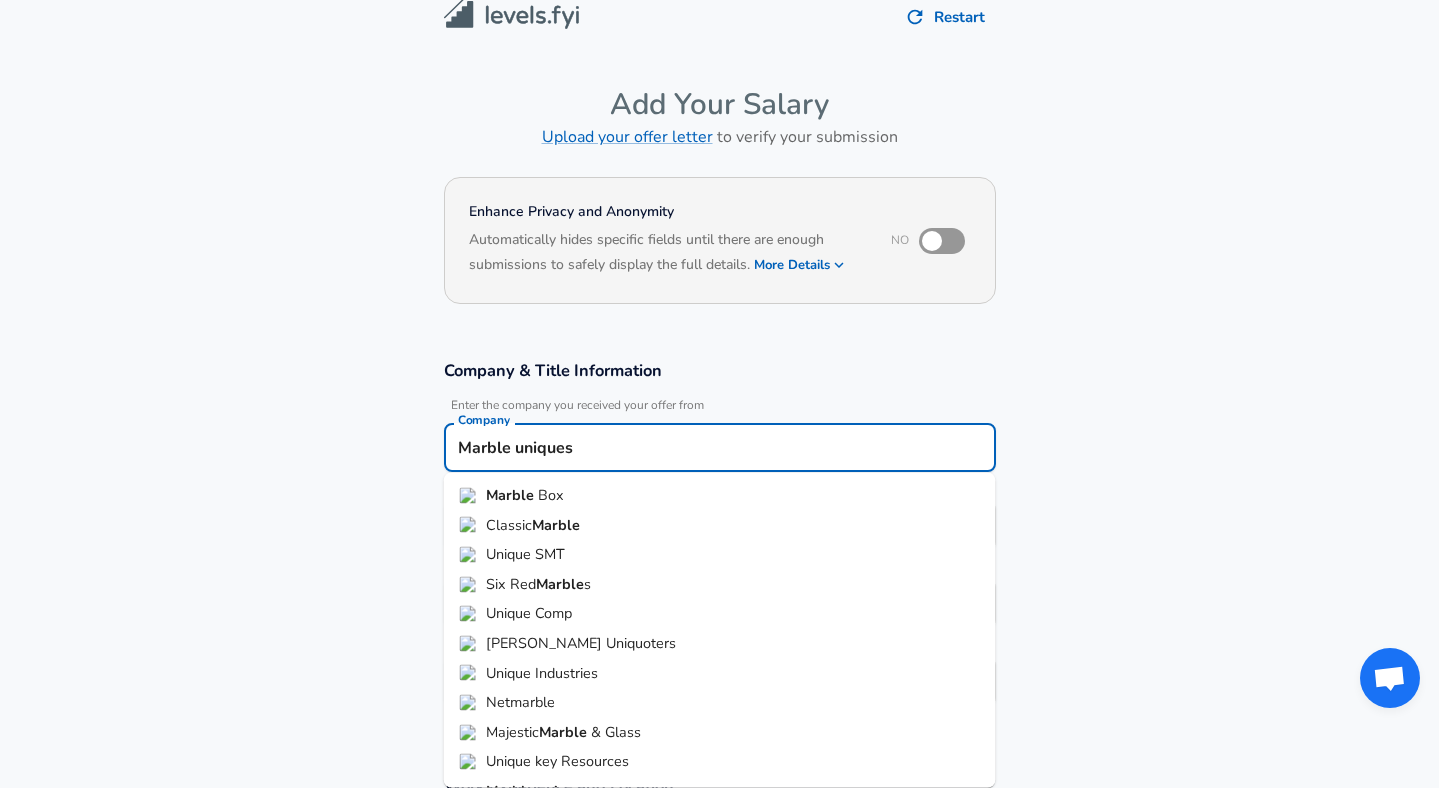 type on "Marble uniques" 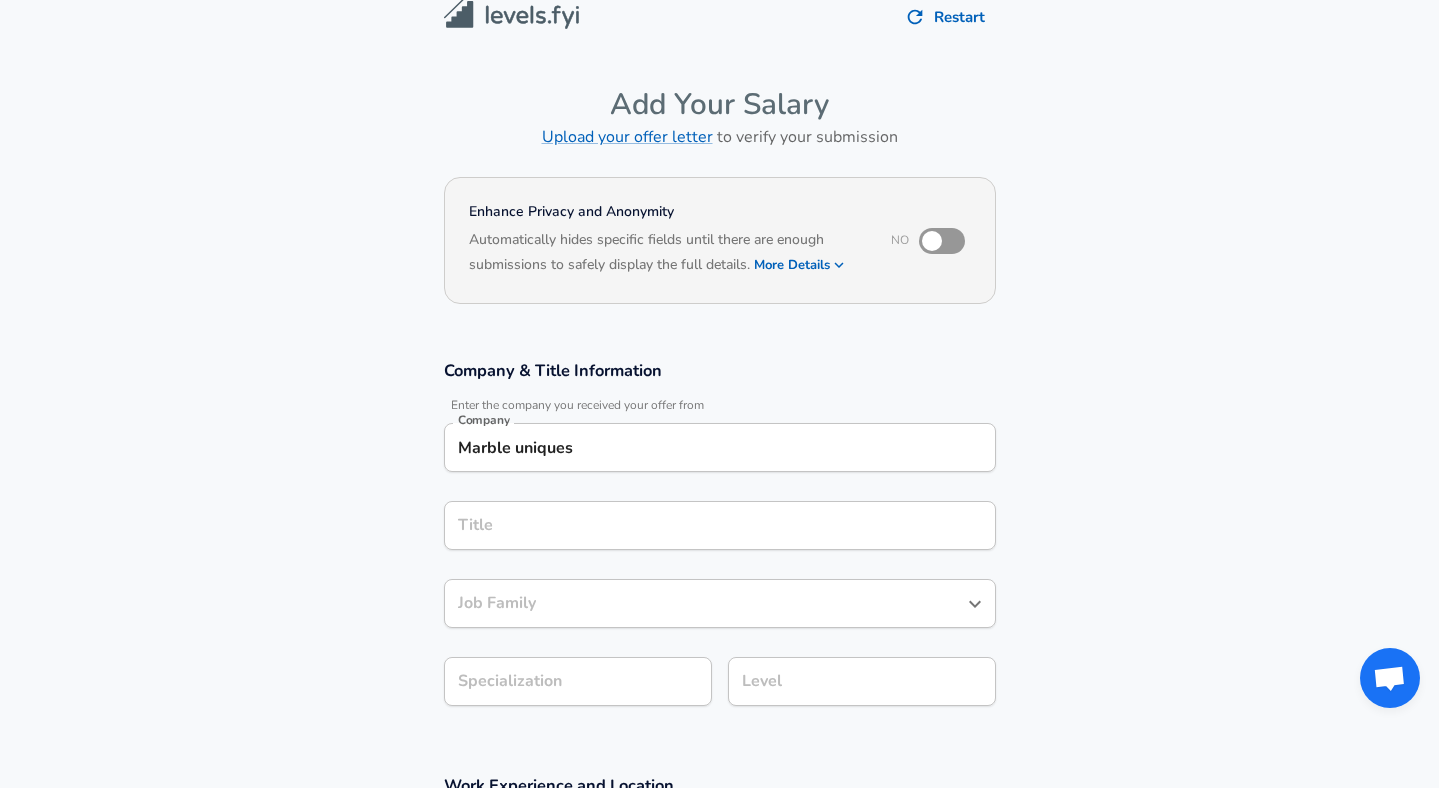 click on "Company & Title Information" at bounding box center [720, 370] 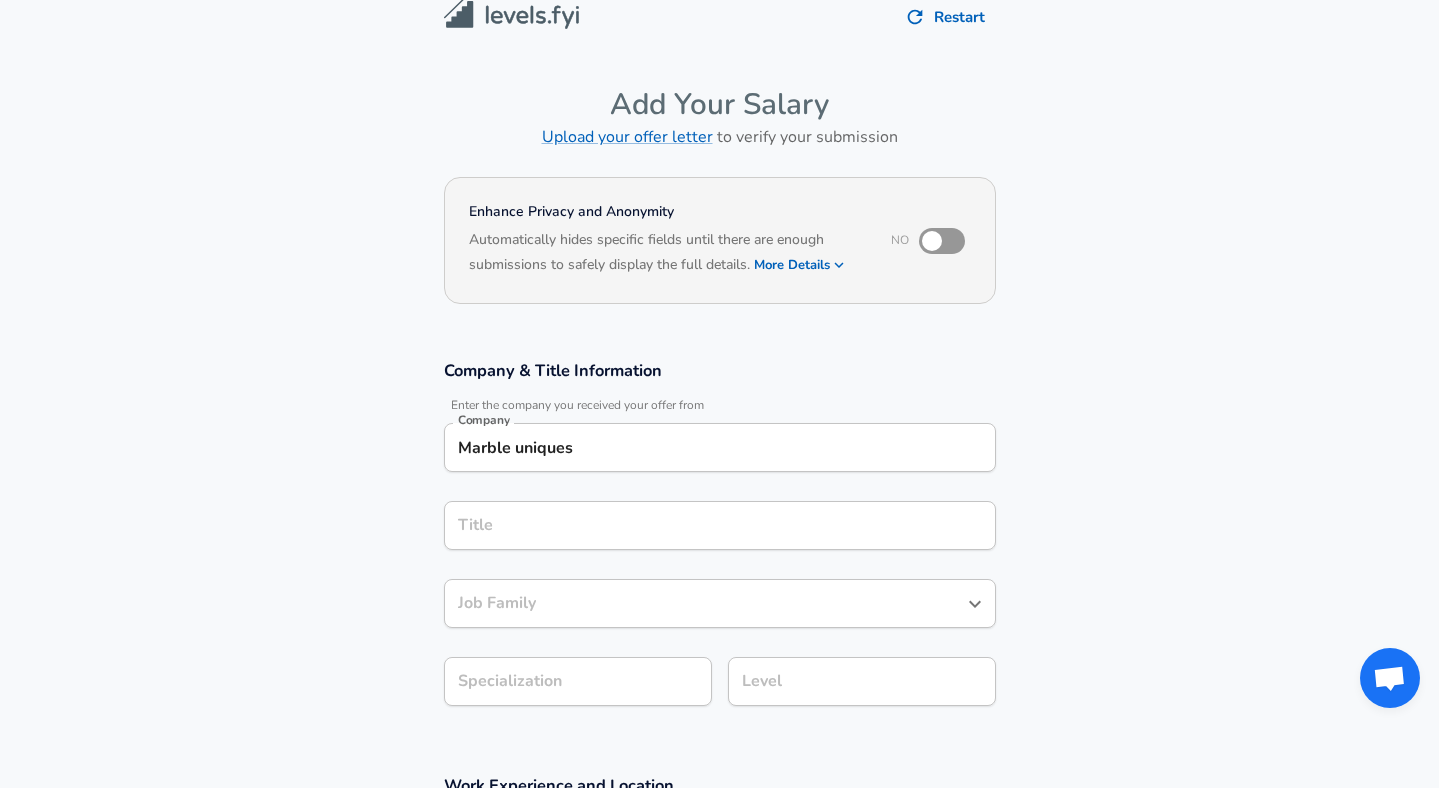 click on "Title" at bounding box center (720, 525) 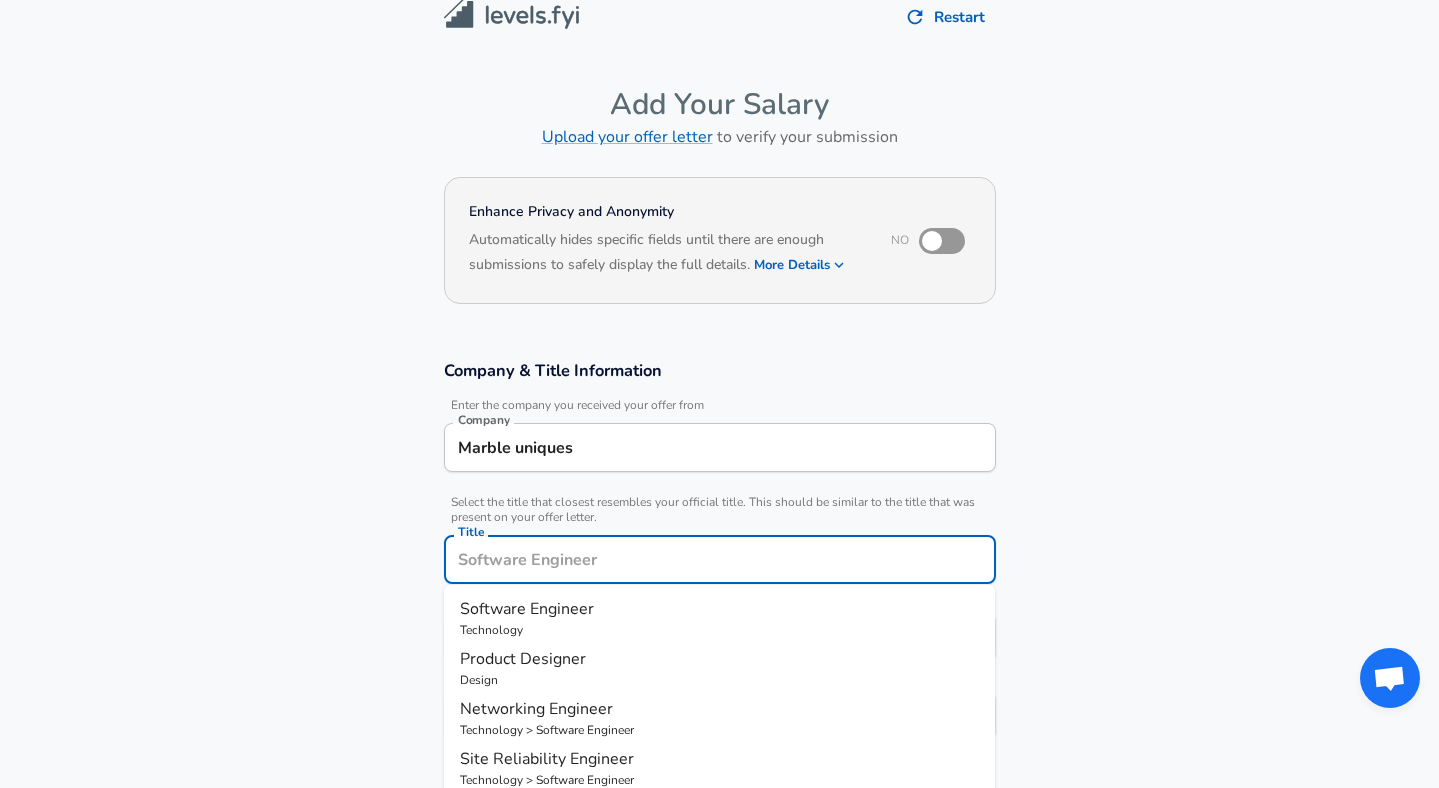 scroll, scrollTop: 60, scrollLeft: 0, axis: vertical 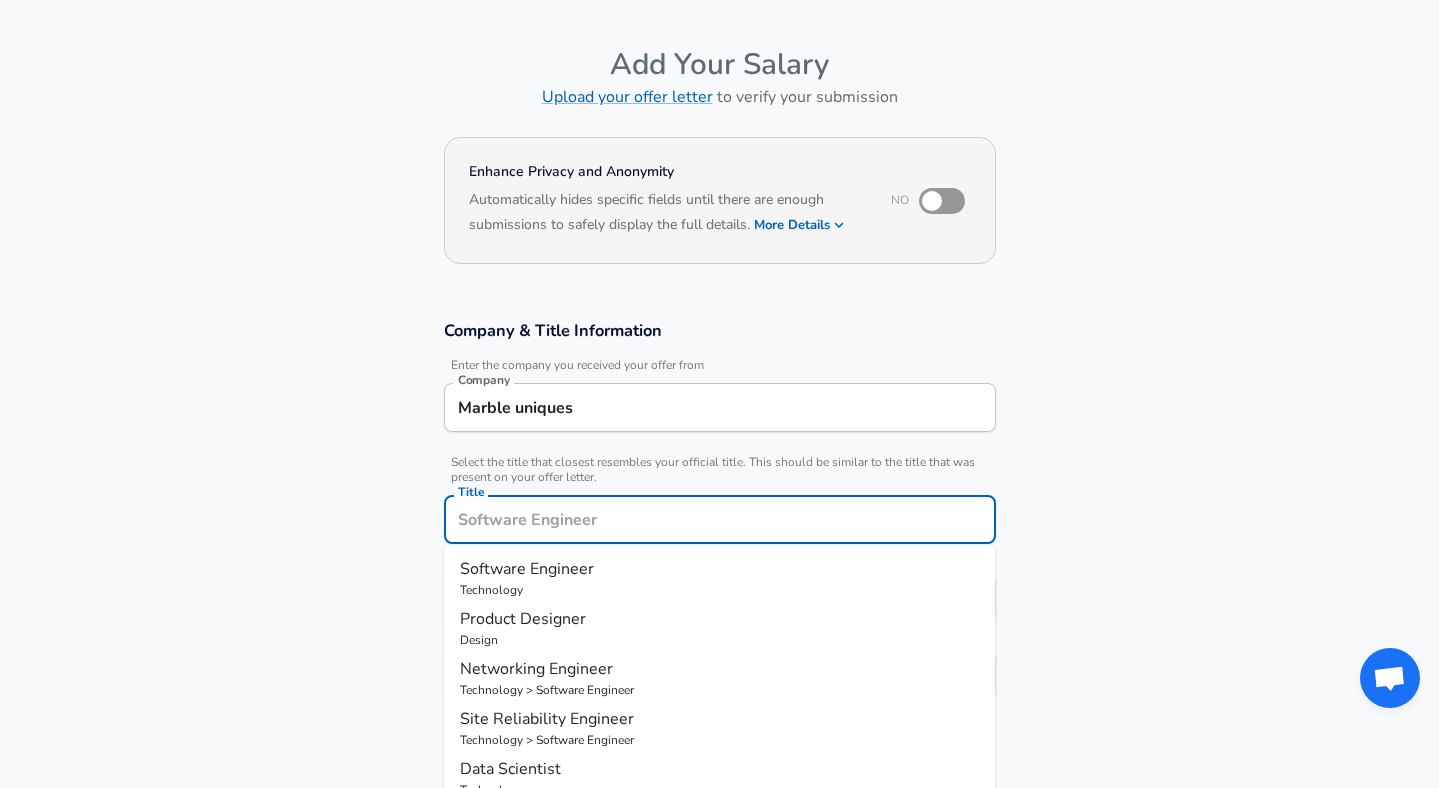 paste on "i" 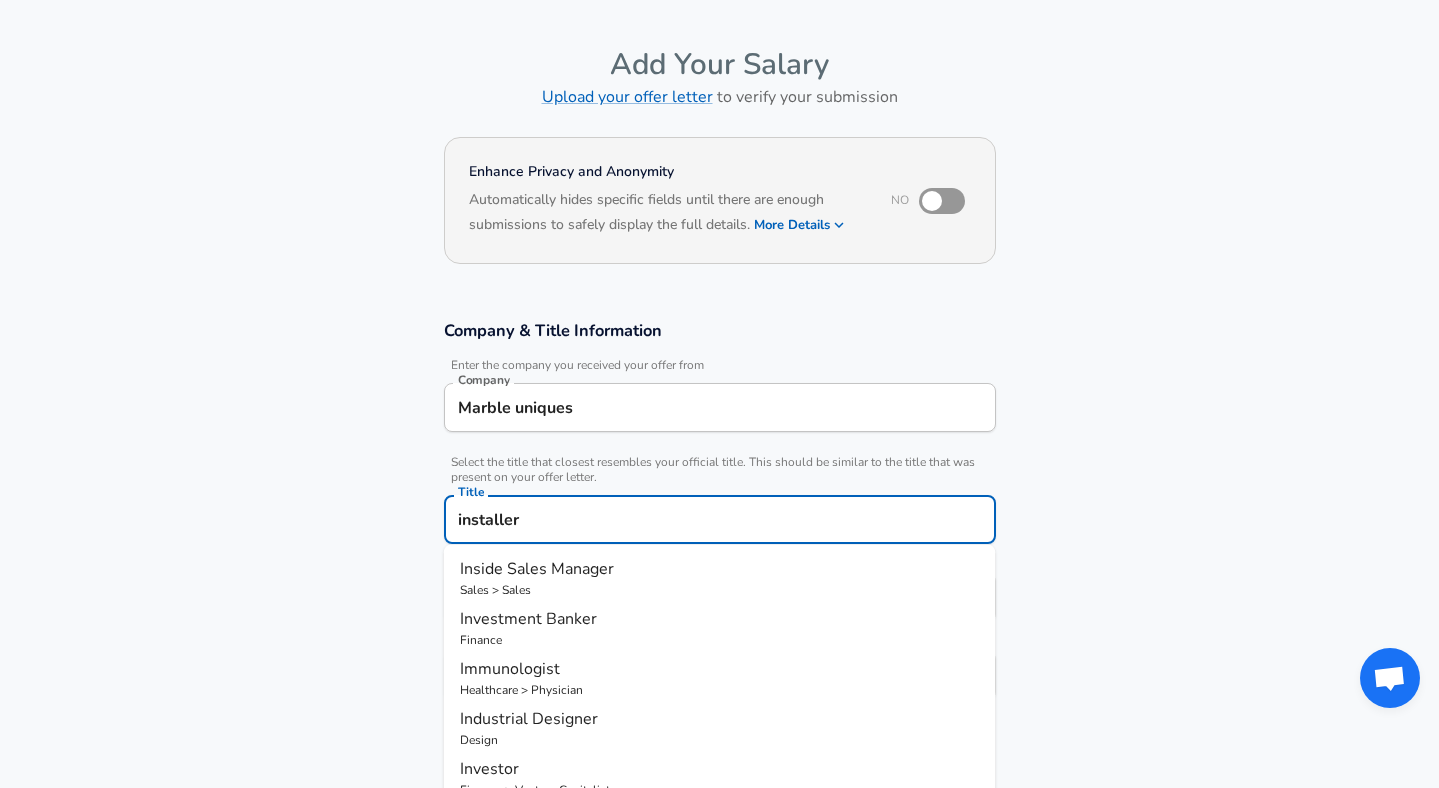 type on "installer" 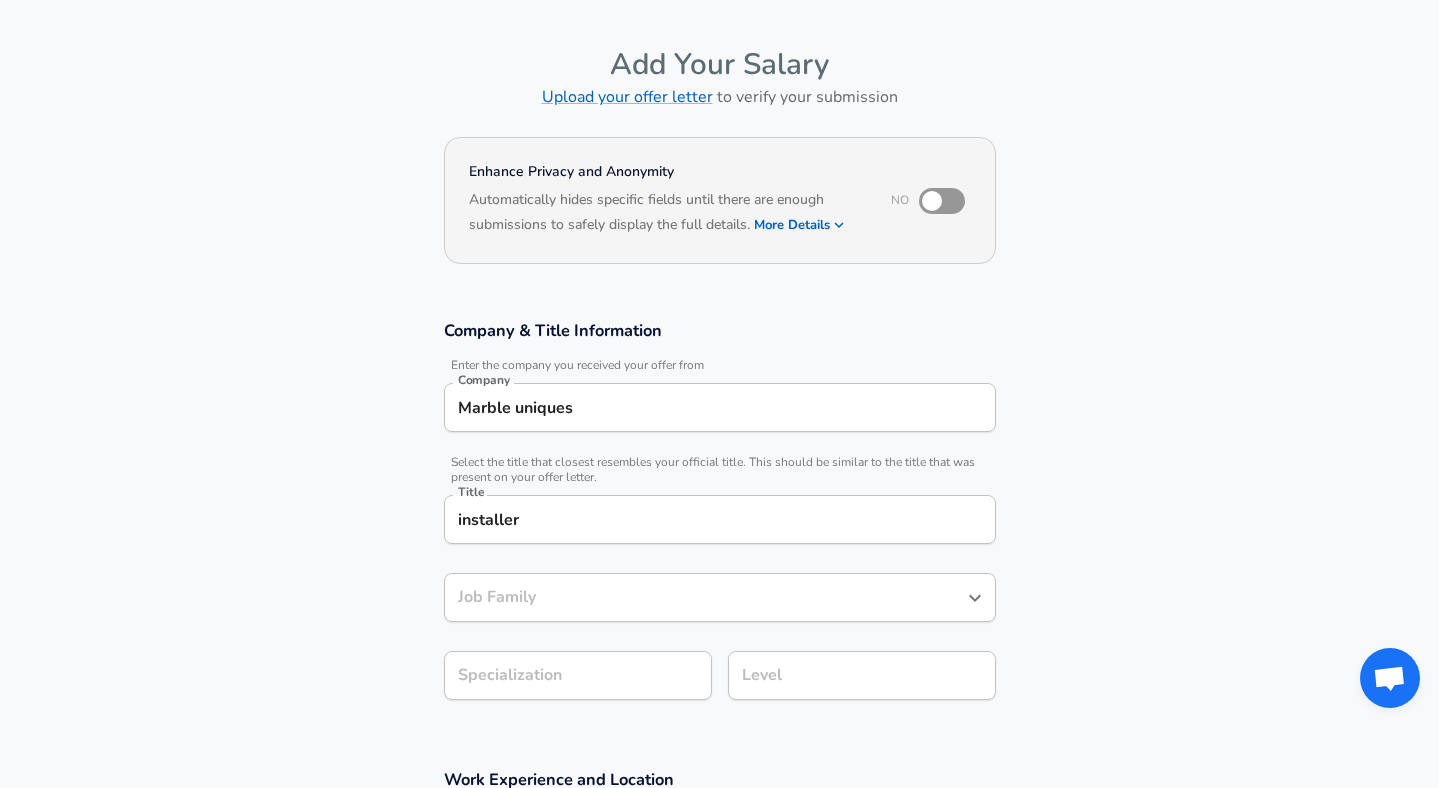 click on "Company & Title Information   Enter the company you received your offer from Company Marble uniques Company   Select the title that closest resembles your official title. This should be similar to the title that was present on your offer letter. Title installer Title Job Family Job Family Specialization Specialization Level Level" at bounding box center (719, 520) 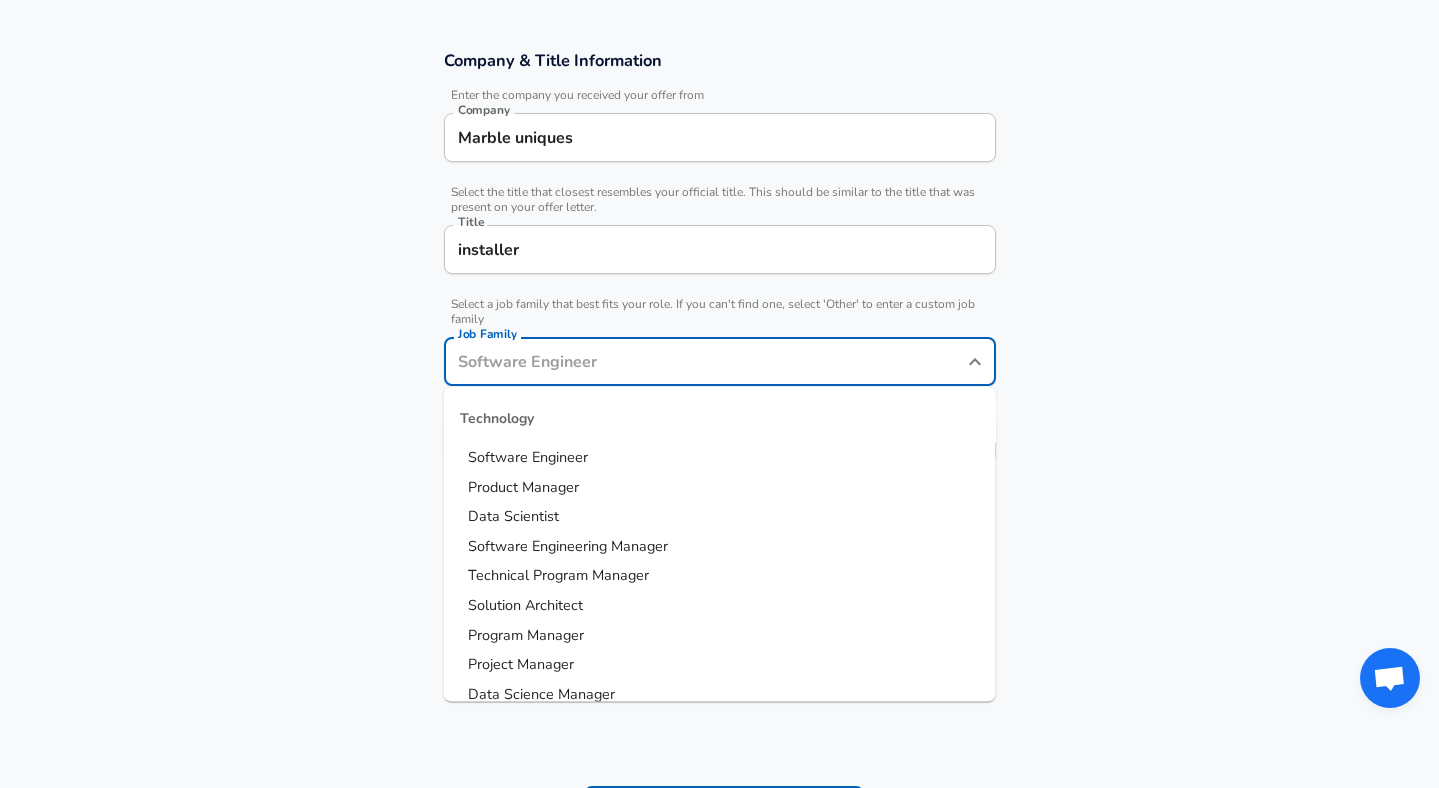 scroll, scrollTop: 343, scrollLeft: 0, axis: vertical 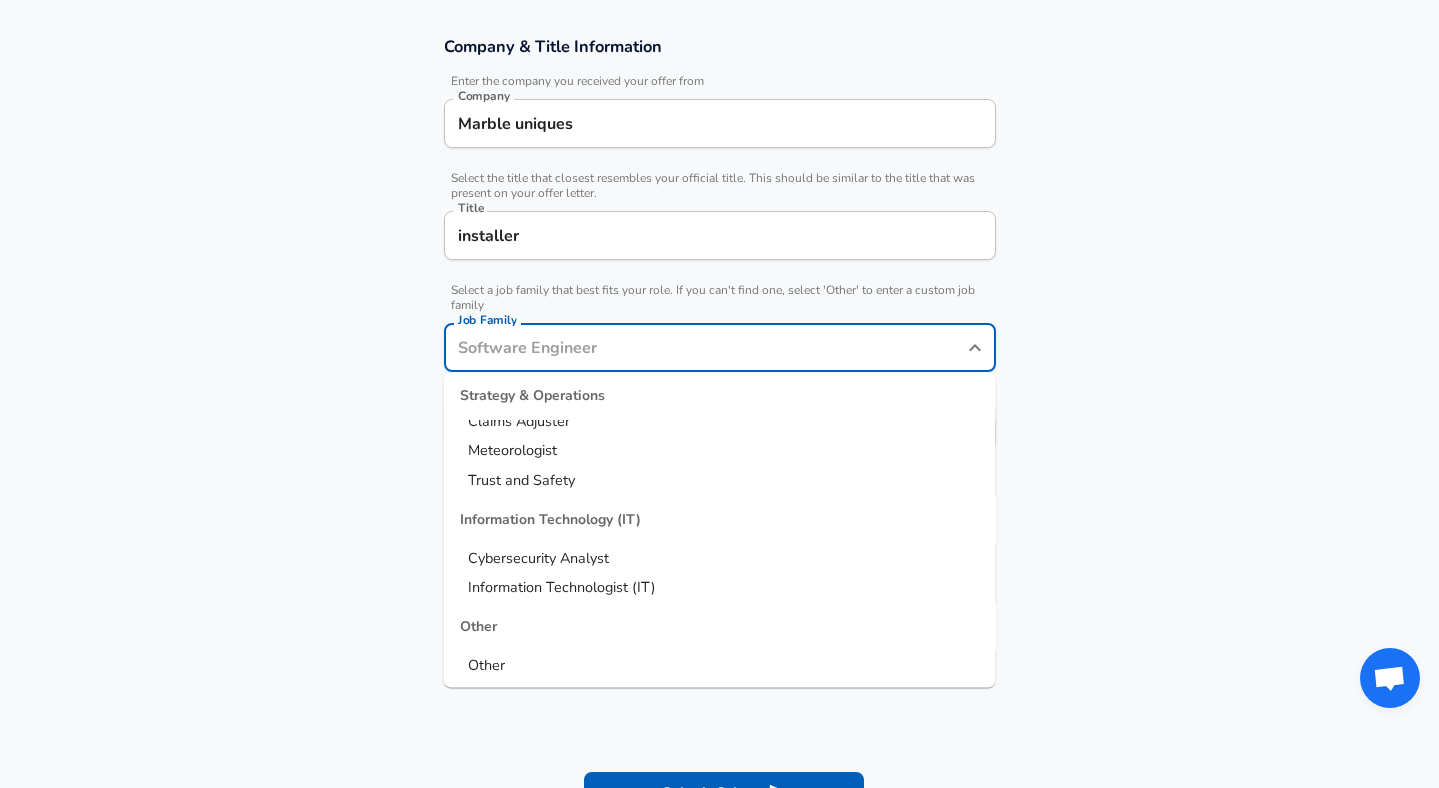 click on "Other" at bounding box center (720, 666) 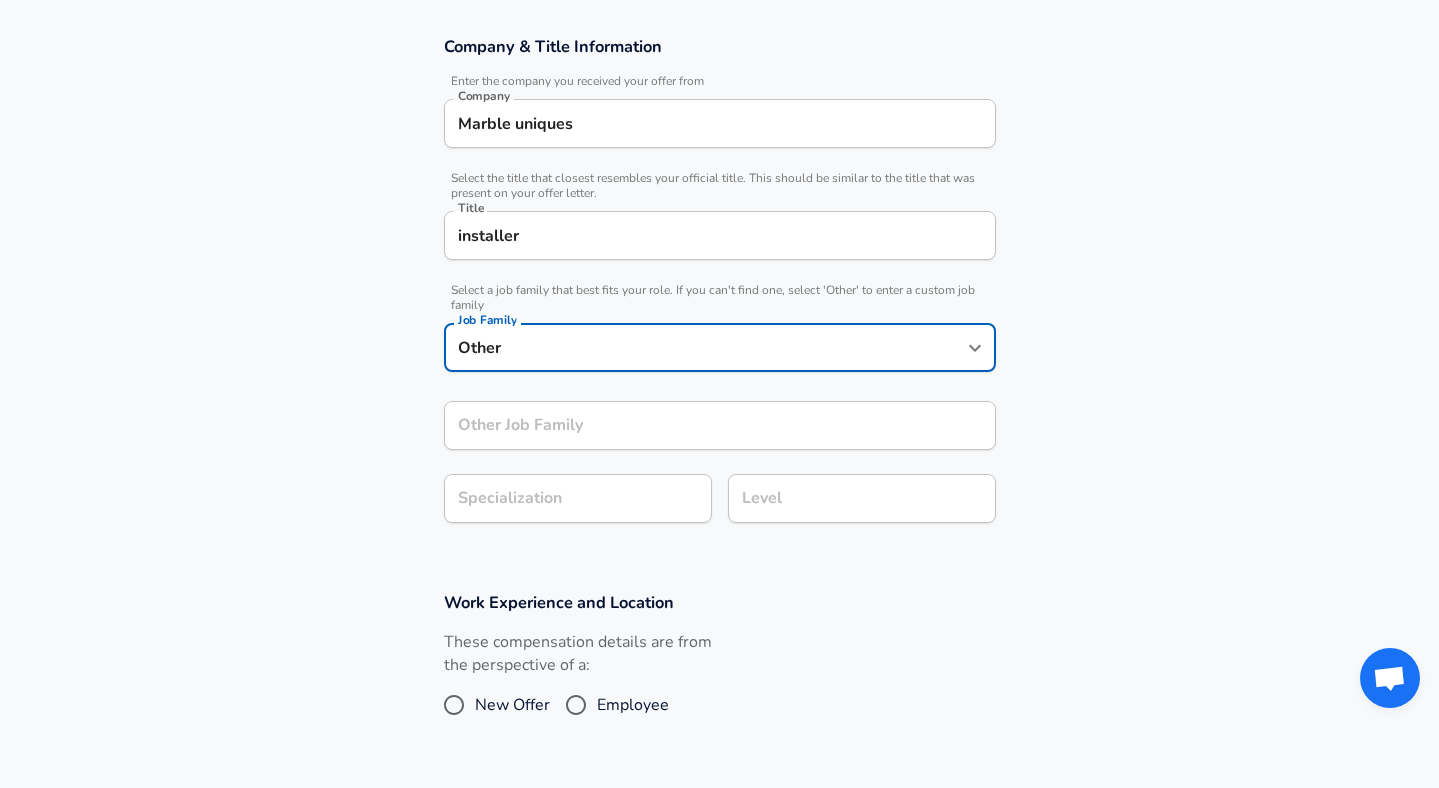 click on "Other Job Family" at bounding box center (720, 425) 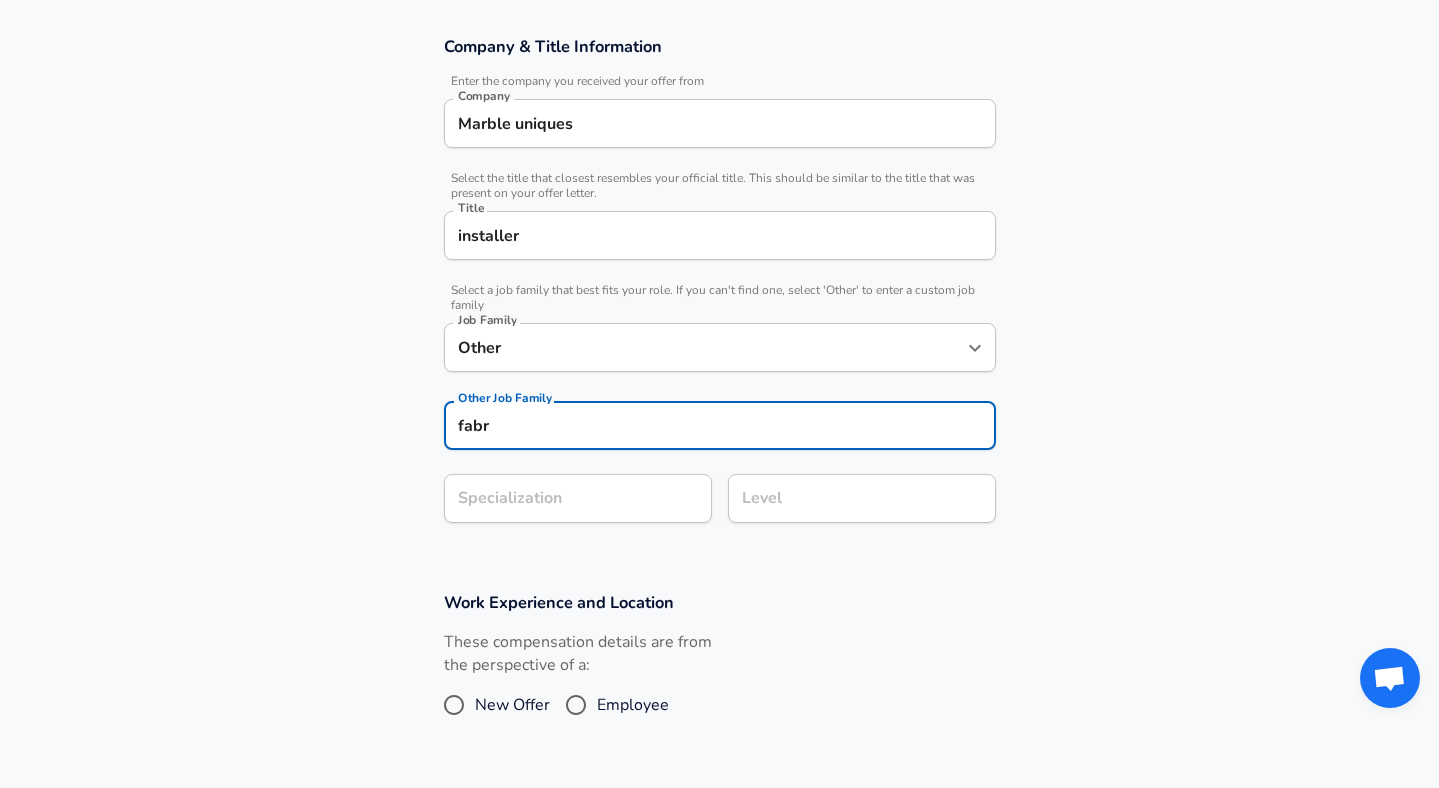 paste on "i" 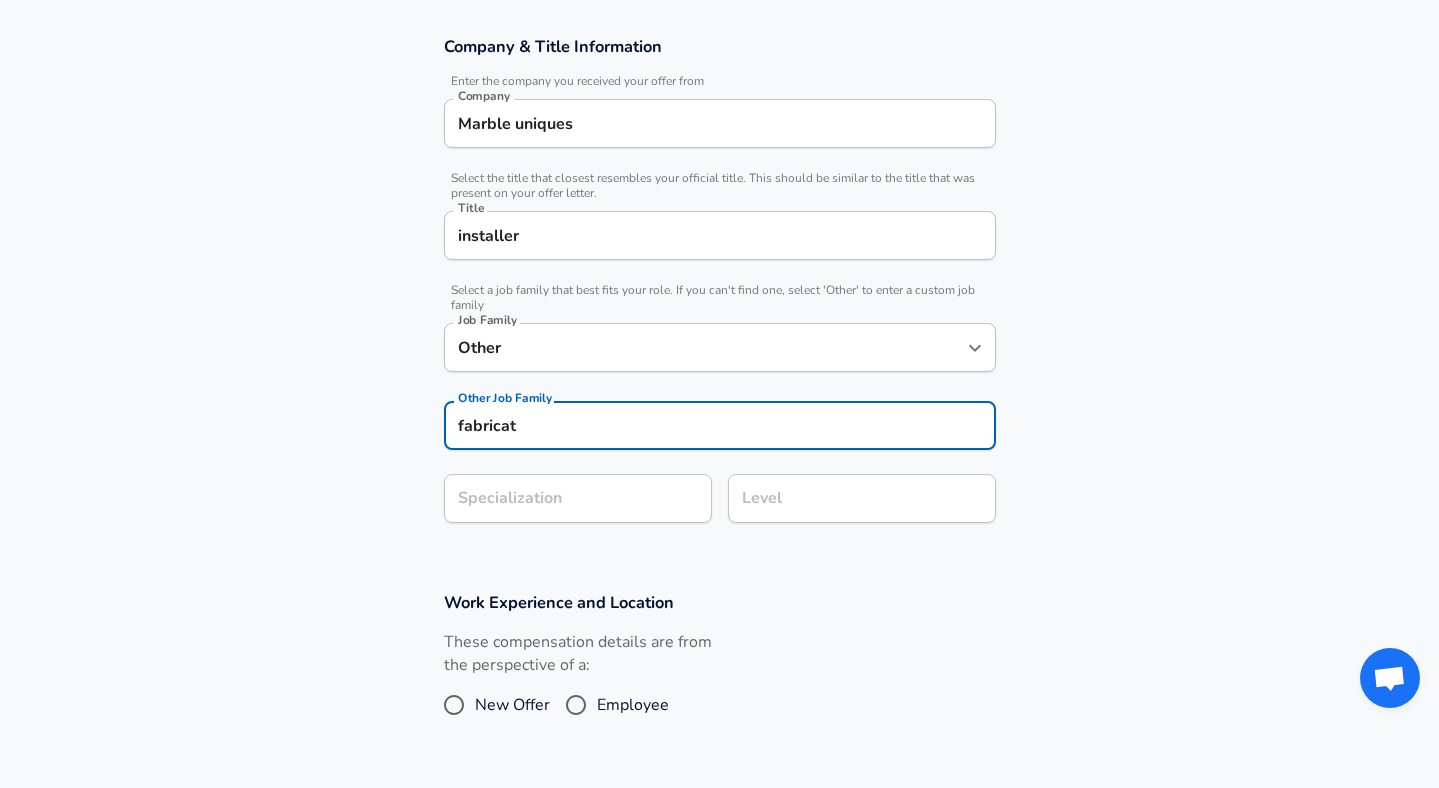 paste on "i" 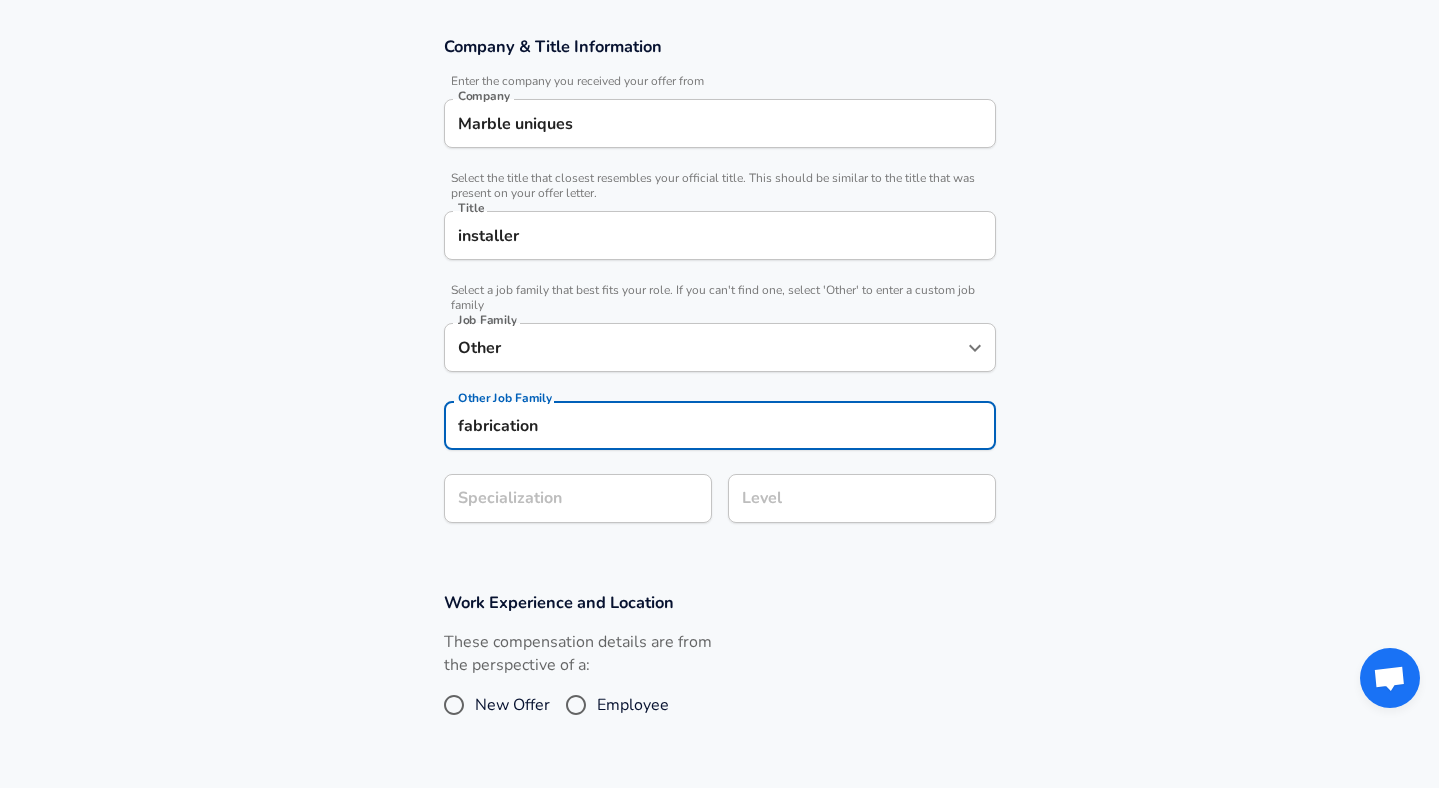 type on "fabrication" 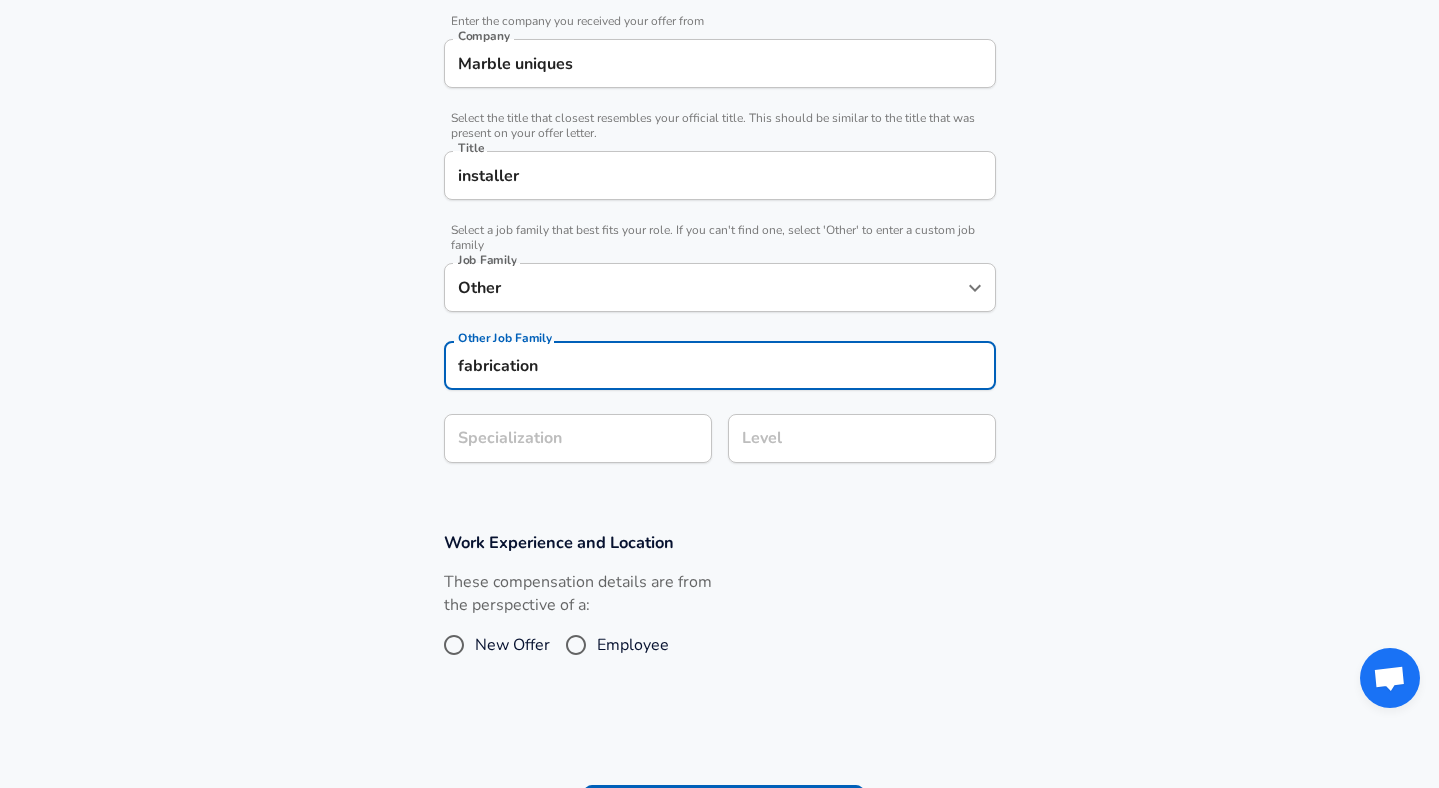 click on "Enhance Privacy and Anonymity No Automatically hides specific fields until there are enough submissions to safely display the full details.   More Details Based on your submission and the data points that we have already collected, we will automatically hide and anonymize specific fields if there aren't enough data points to remain sufficiently anonymous. Company & Title Information   Enter the company you received your offer from Company Marble uniques Company   Select the title that closest resembles your official title. This should be similar to the title that was present on your offer letter. Title installer Title   Select a job family that best fits your role. If you can't find one, select 'Other' to enter a custom job family Job Family Other Job Family Other Job Family fabrication Other Job Family Specialization Specialization Level Level Work Experience and Location These compensation details are from the perspective of a: New Offer Employee Submit Salary" at bounding box center (719, 323) 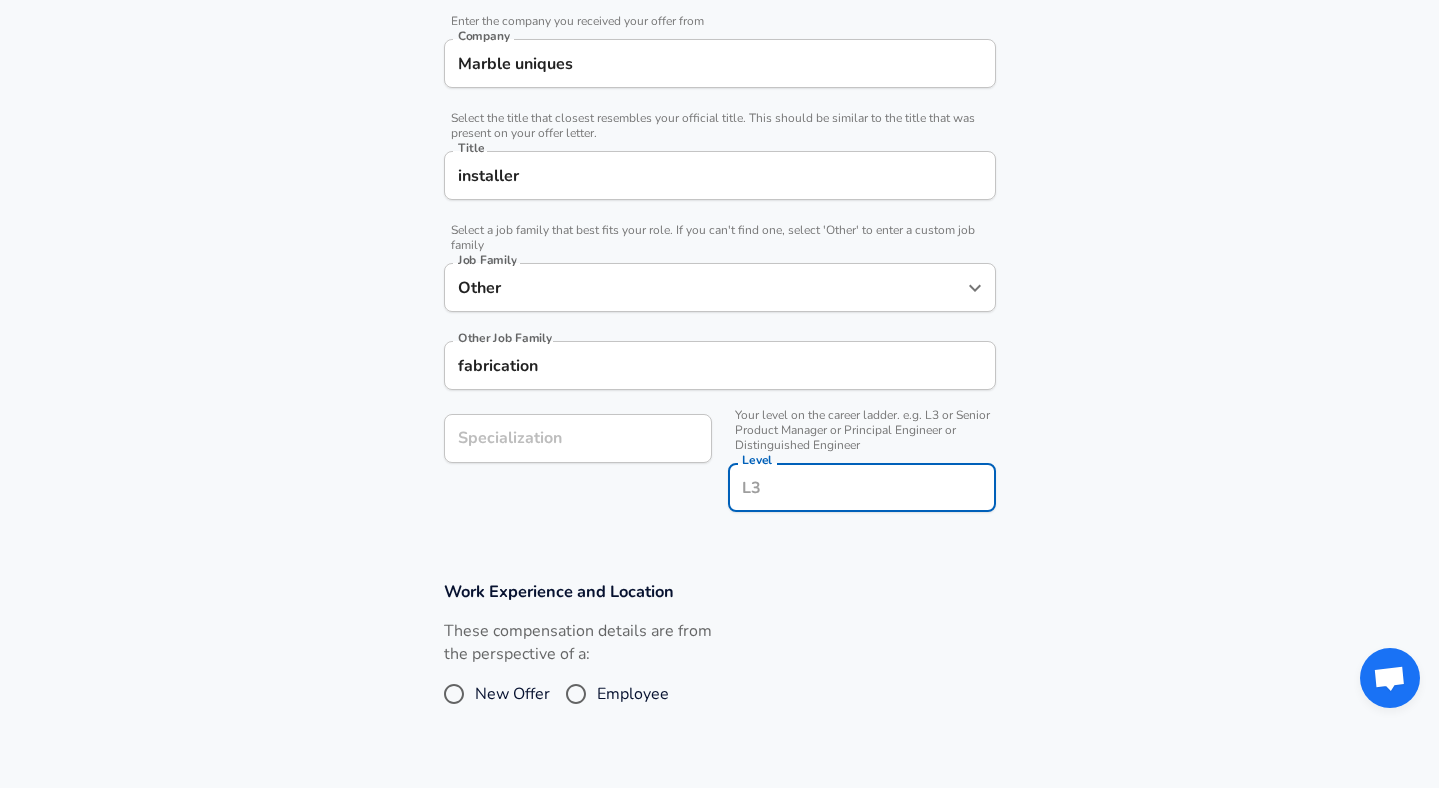 scroll, scrollTop: 444, scrollLeft: 0, axis: vertical 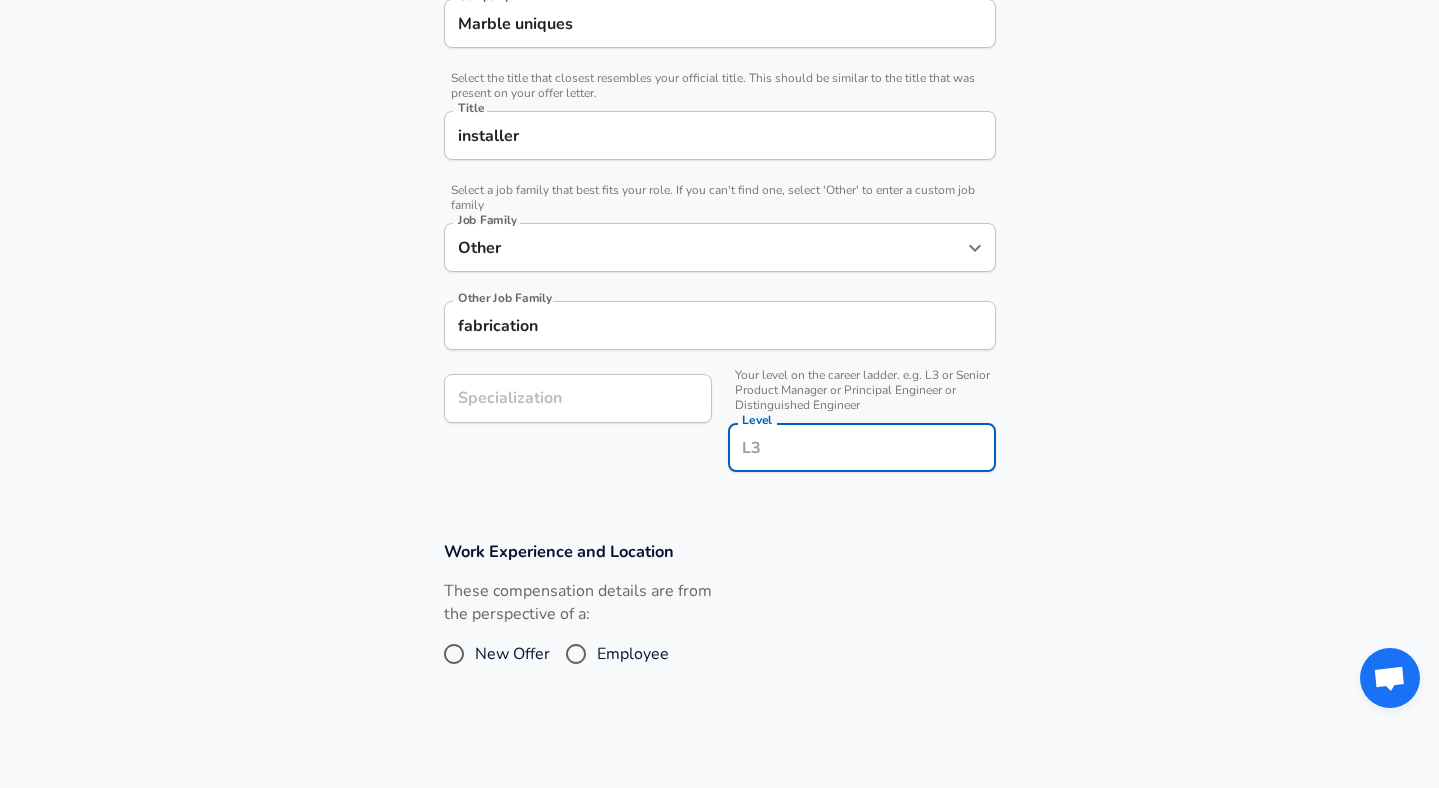 click on "Level" at bounding box center (862, 447) 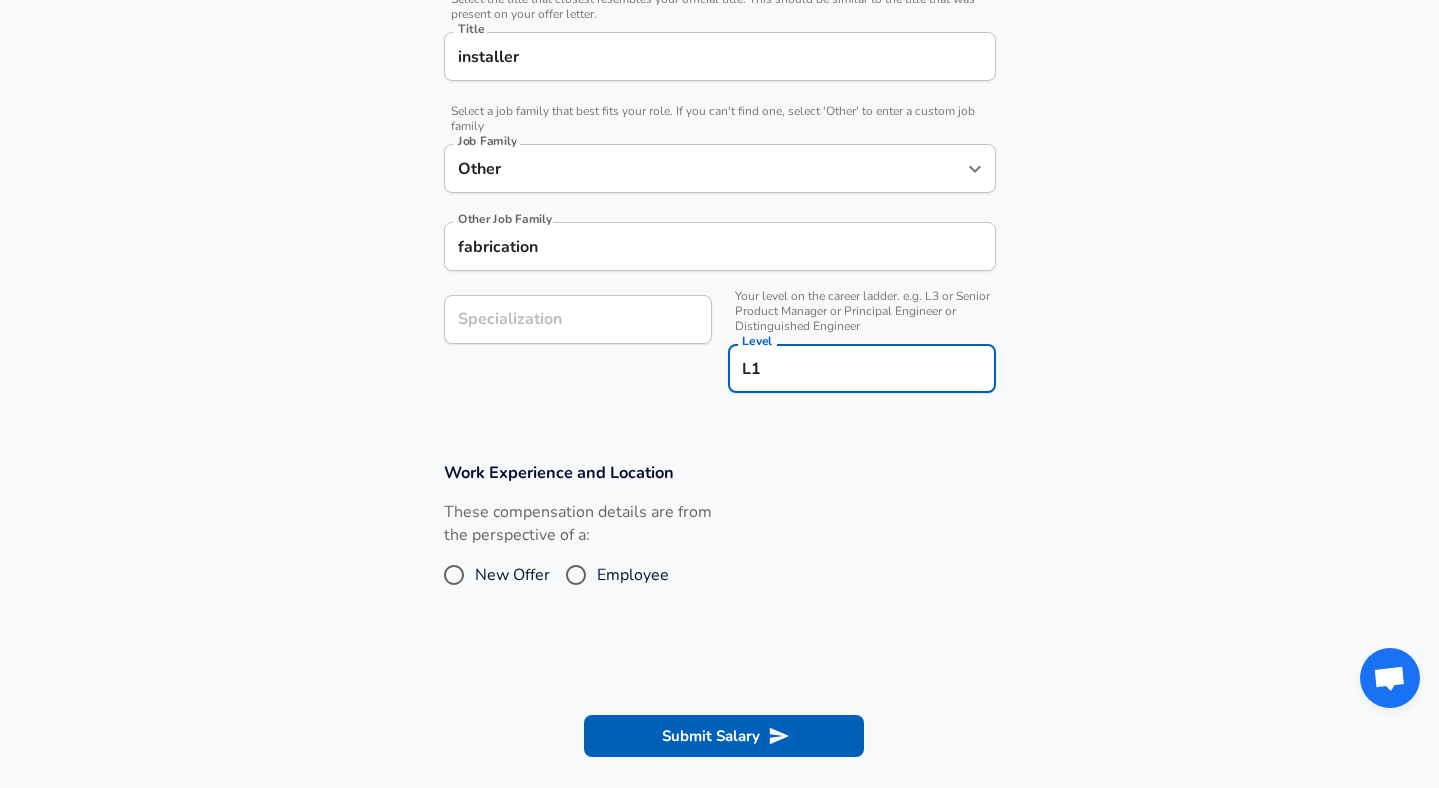 scroll, scrollTop: 531, scrollLeft: 0, axis: vertical 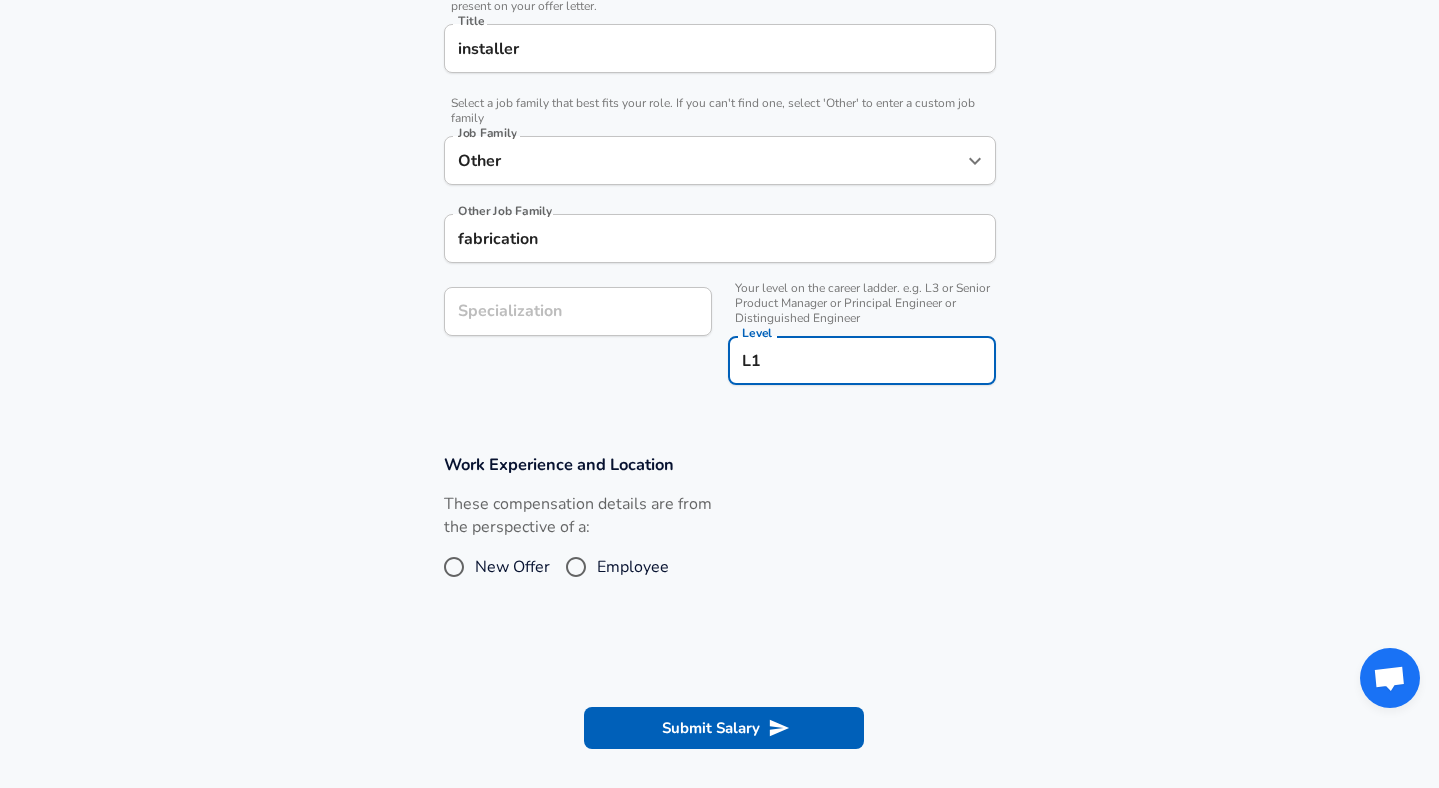 type on "L1" 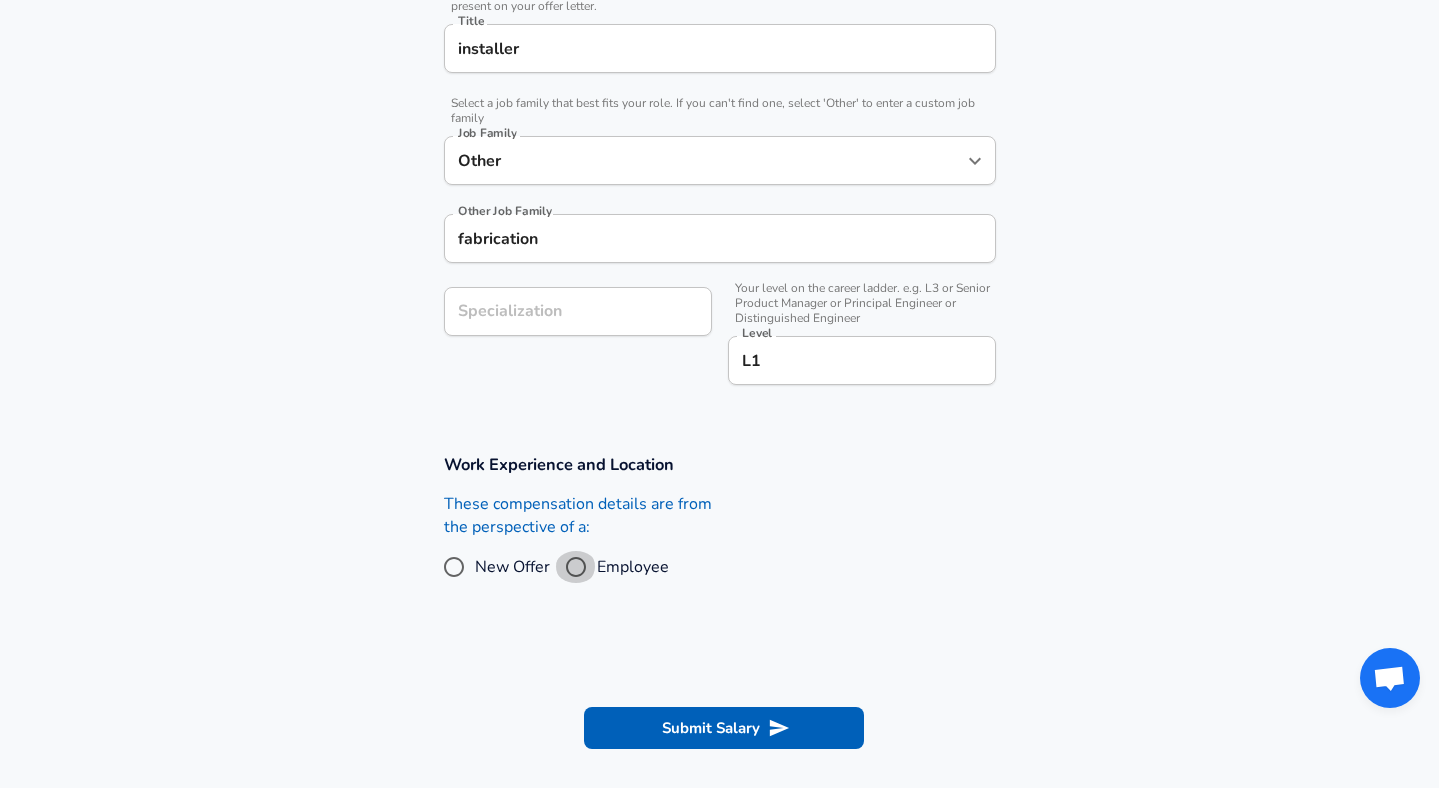 click on "Employee" at bounding box center (576, 567) 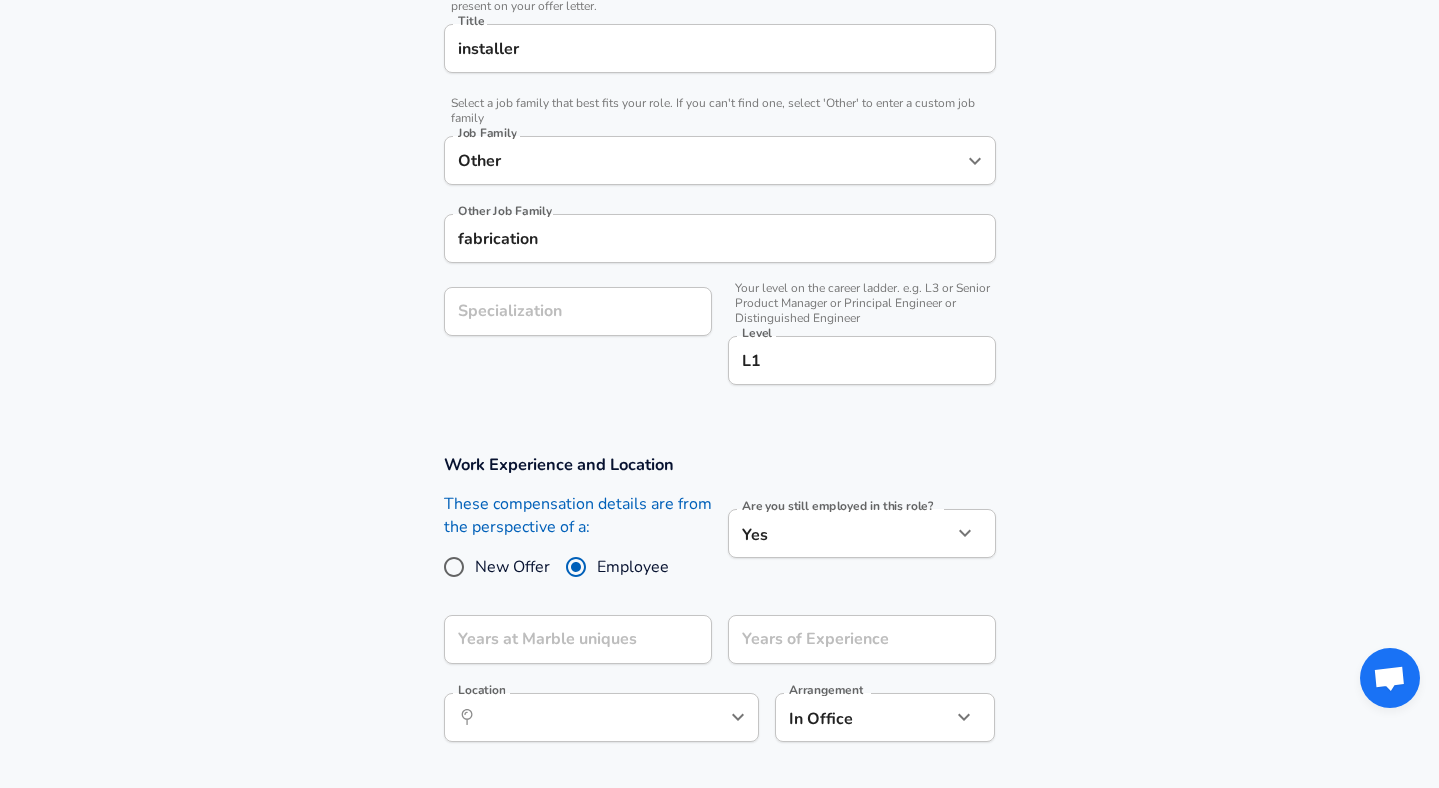click on "Restart Add Your Salary Upload your offer letter   to verify your submission Enhance Privacy and Anonymity No Automatically hides specific fields until there are enough submissions to safely display the full details.   More Details Based on your submission and the data points that we have already collected, we will automatically hide and anonymize specific fields if there aren't enough data points to remain sufficiently anonymous. Company & Title Information   Enter the company you received your offer from Company Marble uniques Company   Select the title that closest resembles your official title. This should be similar to the title that was present on your offer letter. Title installer Title   Select a job family that best fits your role. If you can't find one, select 'Other' to enter a custom job family Job Family Other Job Family Other Job Family fabrication Other Job Family Specialization Specialization   Level L1 Level Work Experience and Location New Offer Employee Are you still employed in this role?" at bounding box center [719, -137] 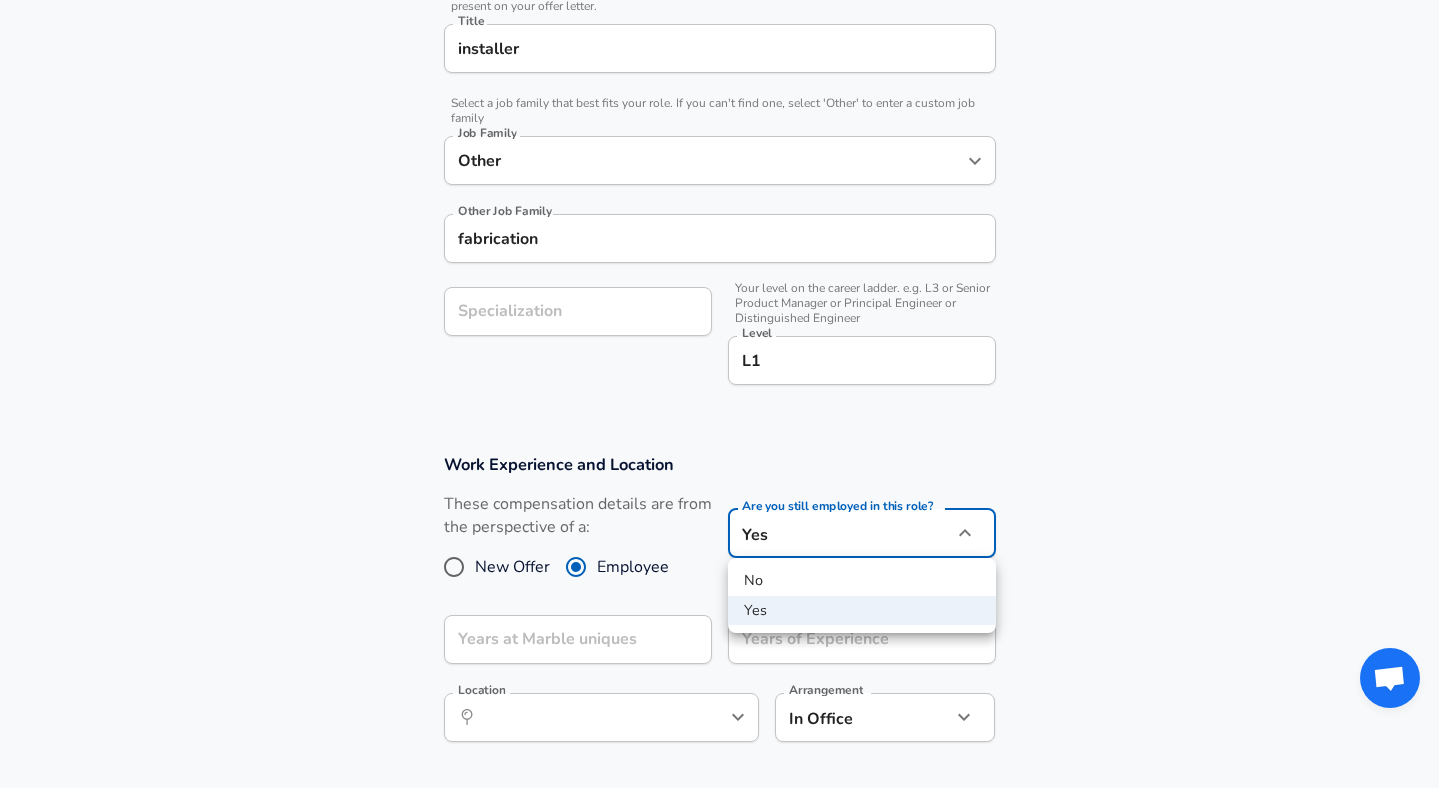 click on "No" at bounding box center (862, 581) 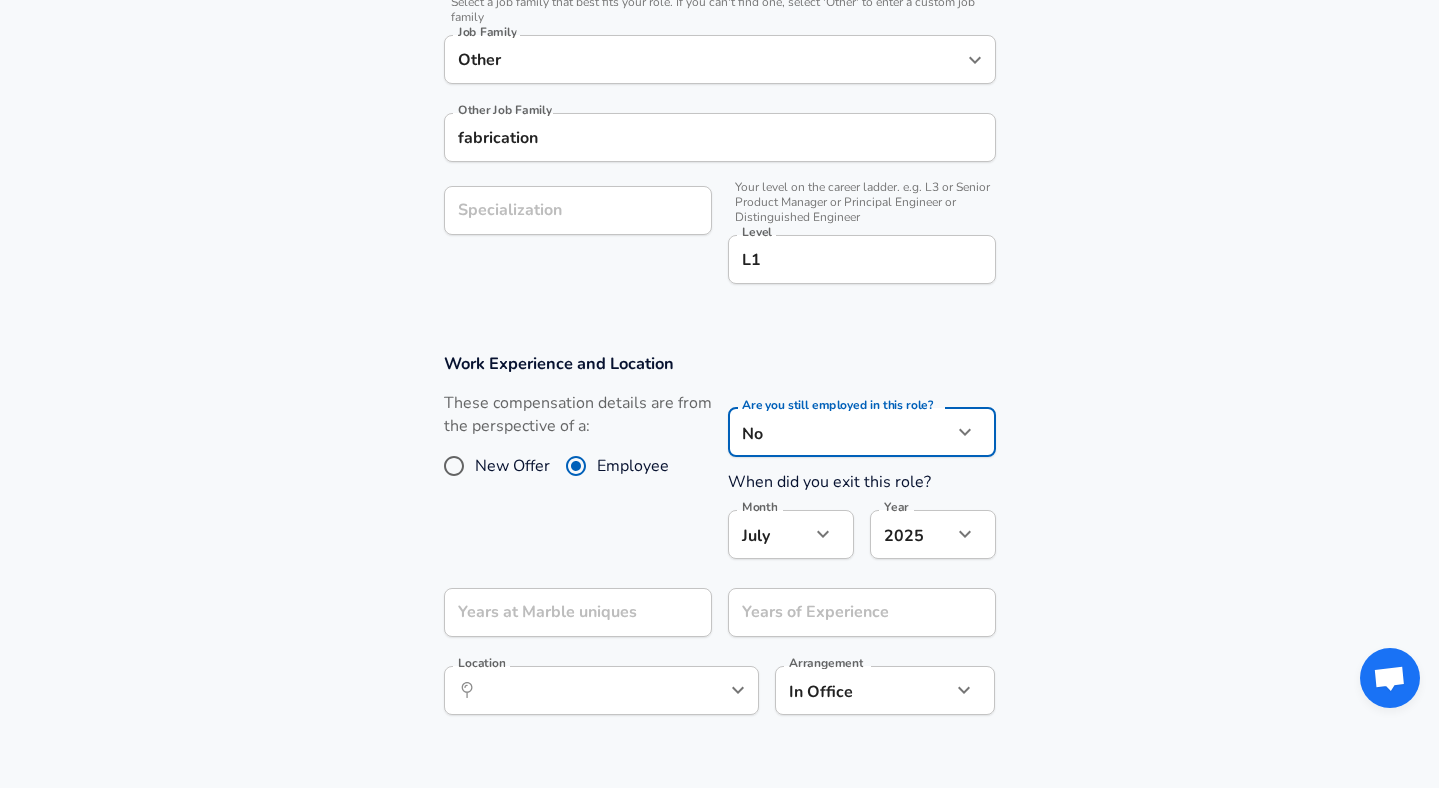 scroll, scrollTop: 650, scrollLeft: 0, axis: vertical 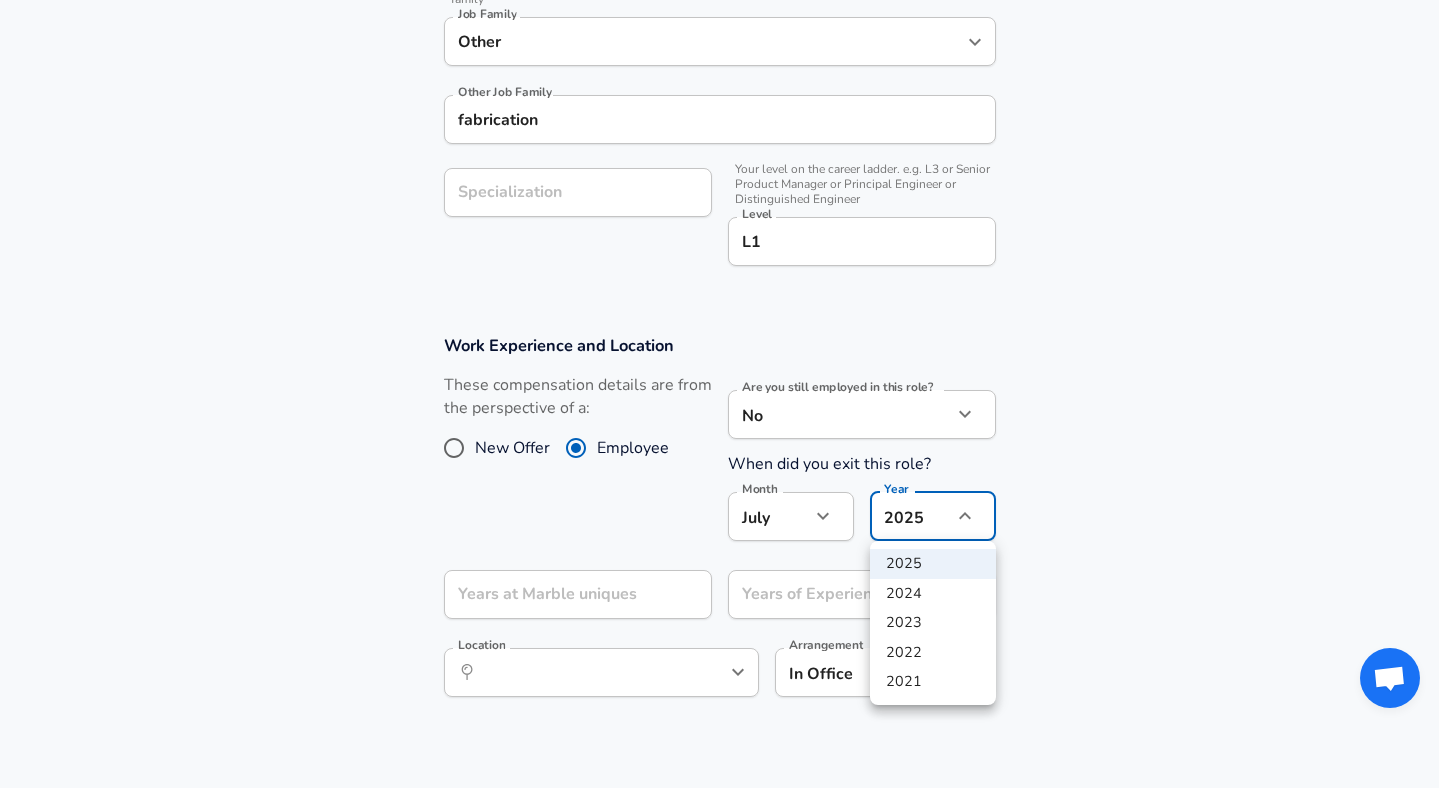 click on "Restart Add Your Salary Upload your offer letter   to verify your submission Enhance Privacy and Anonymity No Automatically hides specific fields until there are enough submissions to safely display the full details.   More Details Based on your submission and the data points that we have already collected, we will automatically hide and anonymize specific fields if there aren't enough data points to remain sufficiently anonymous. Company & Title Information   Enter the company you received your offer from Company Marble uniques Company   Select the title that closest resembles your official title. This should be similar to the title that was present on your offer letter. Title installer Title   Select a job family that best fits your role. If you can't find one, select 'Other' to enter a custom job family Job Family Other Job Family Other Job Family fabrication Other Job Family Specialization Specialization   Level L1 Level Work Experience and Location New Offer Employee Are you still employed in this role?" at bounding box center [719, -256] 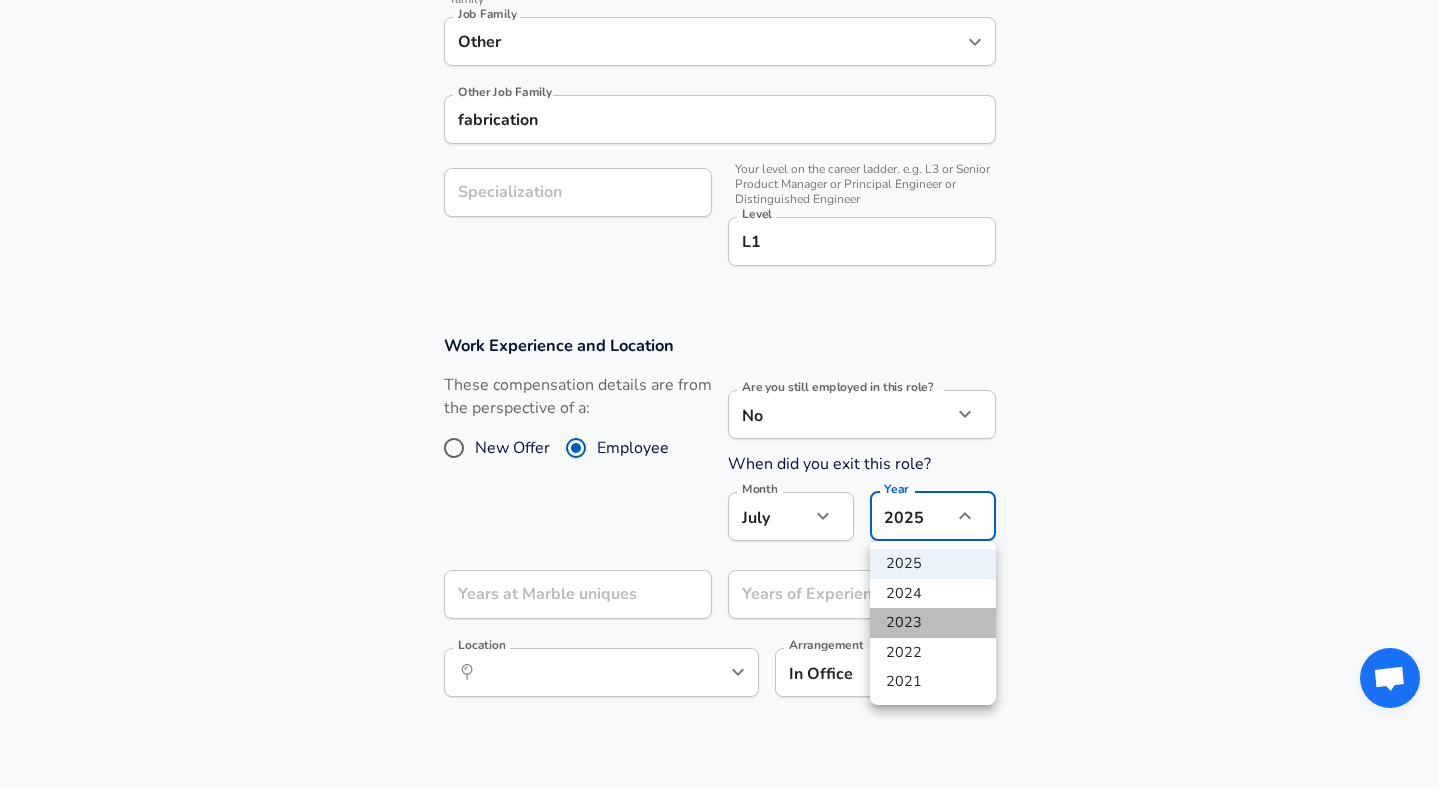 click on "2023" at bounding box center [933, 623] 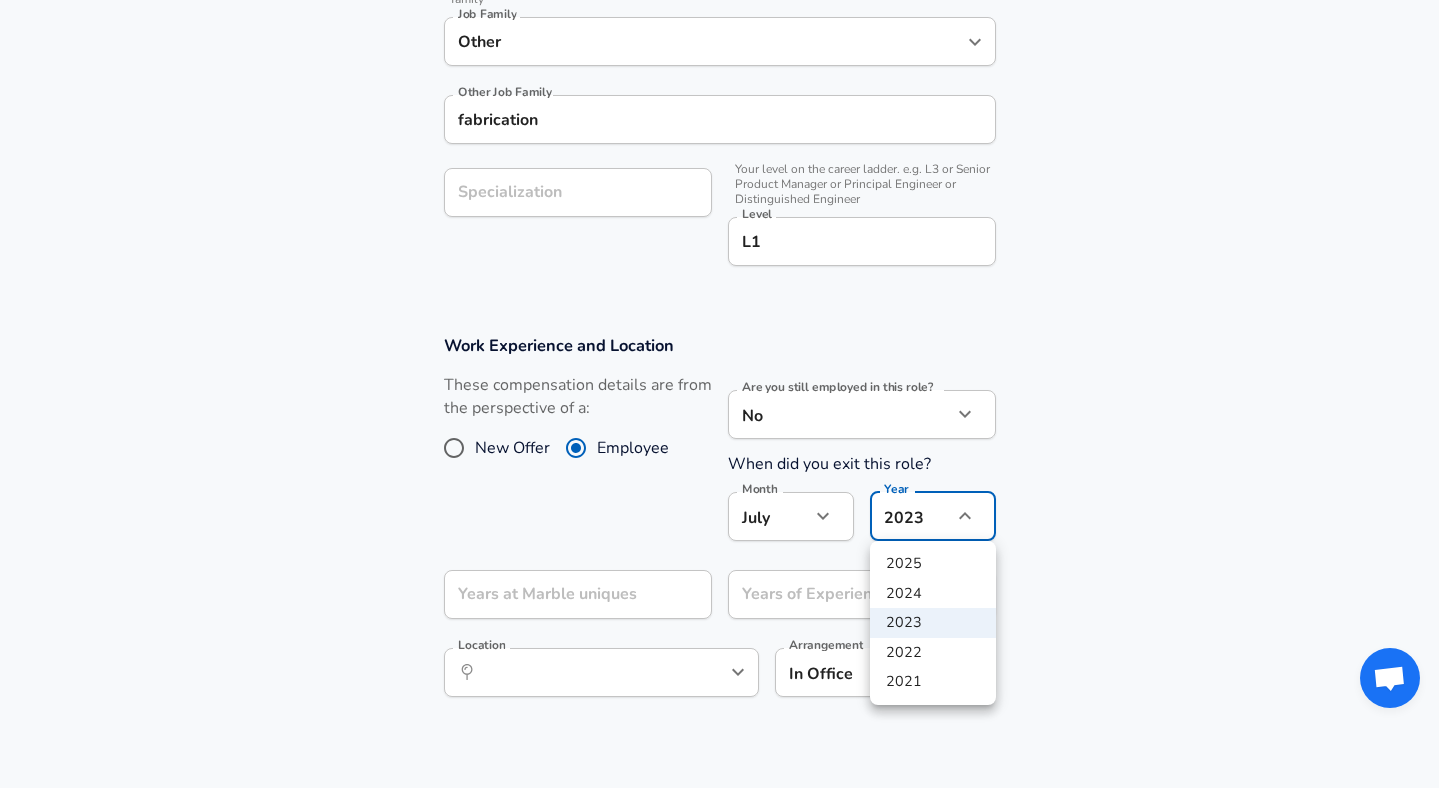 click on "Restart Add Your Salary Upload your offer letter   to verify your submission Enhance Privacy and Anonymity No Automatically hides specific fields until there are enough submissions to safely display the full details.   More Details Based on your submission and the data points that we have already collected, we will automatically hide and anonymize specific fields if there aren't enough data points to remain sufficiently anonymous. Company & Title Information   Enter the company you received your offer from Company Marble uniques Company   Select the title that closest resembles your official title. This should be similar to the title that was present on your offer letter. Title installer Title   Select a job family that best fits your role. If you can't find one, select 'Other' to enter a custom job family Job Family Other Job Family Other Job Family fabrication Other Job Family Specialization Specialization   Level L1 Level Work Experience and Location New Offer Employee Are you still employed in this role?" at bounding box center (719, -256) 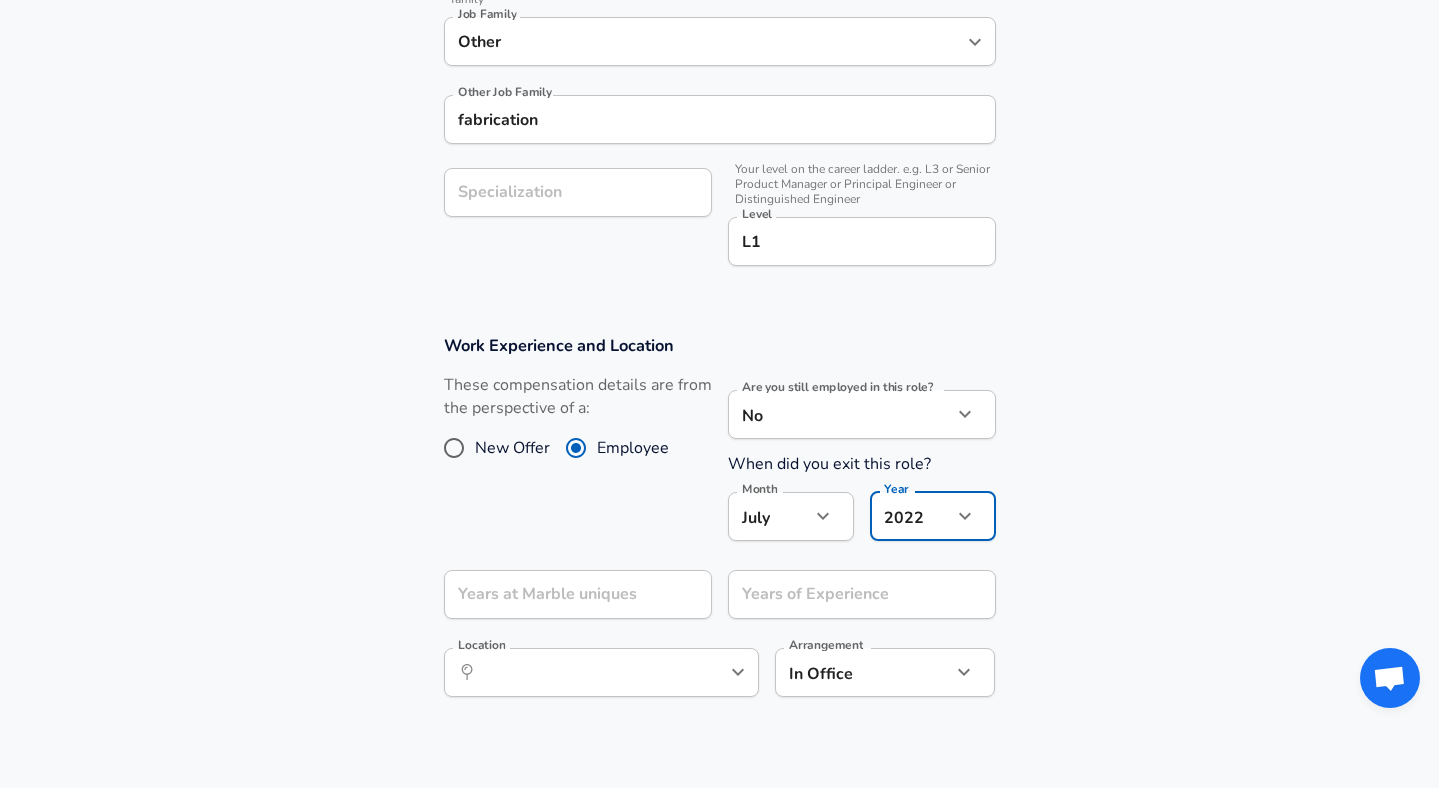 click 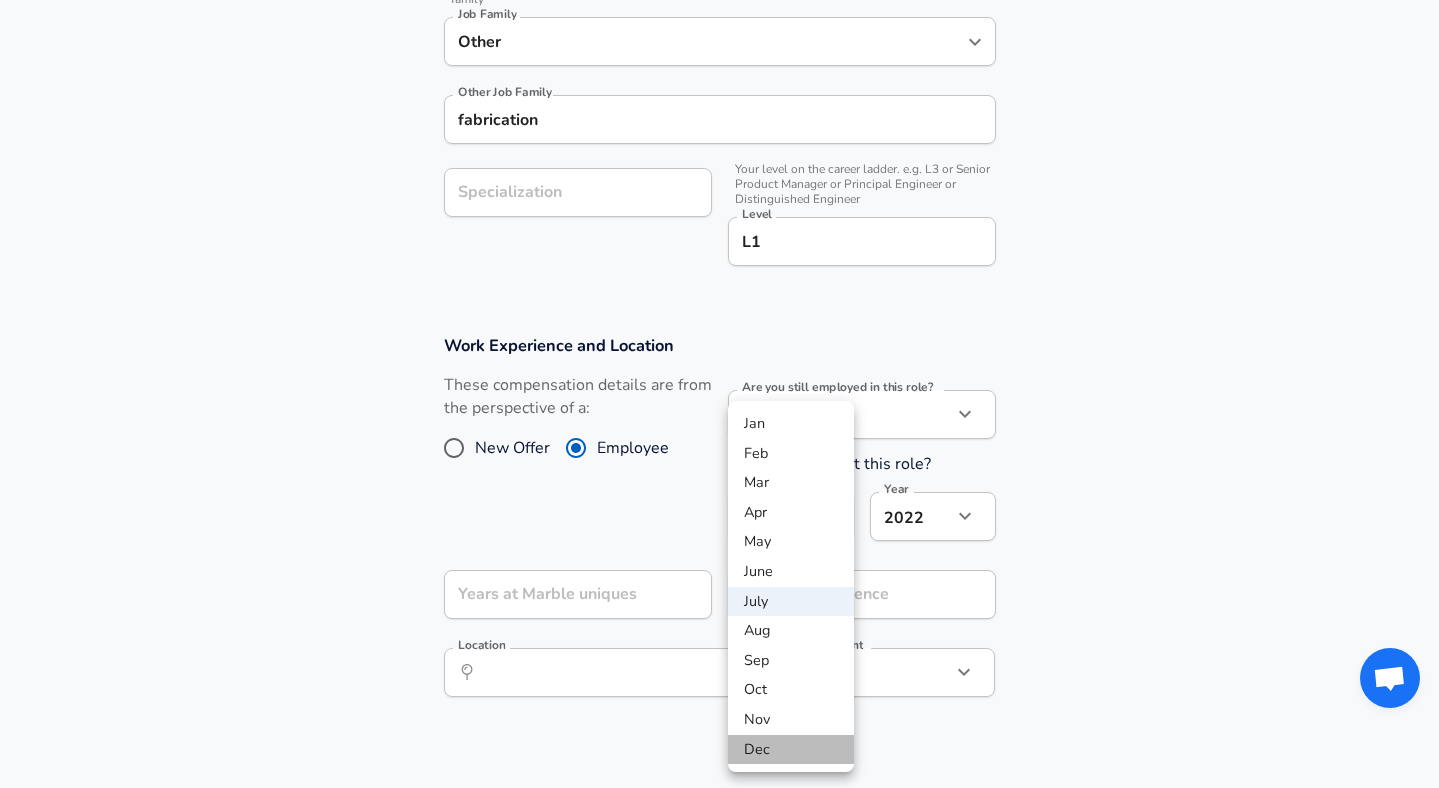 click on "Dec" at bounding box center [791, 750] 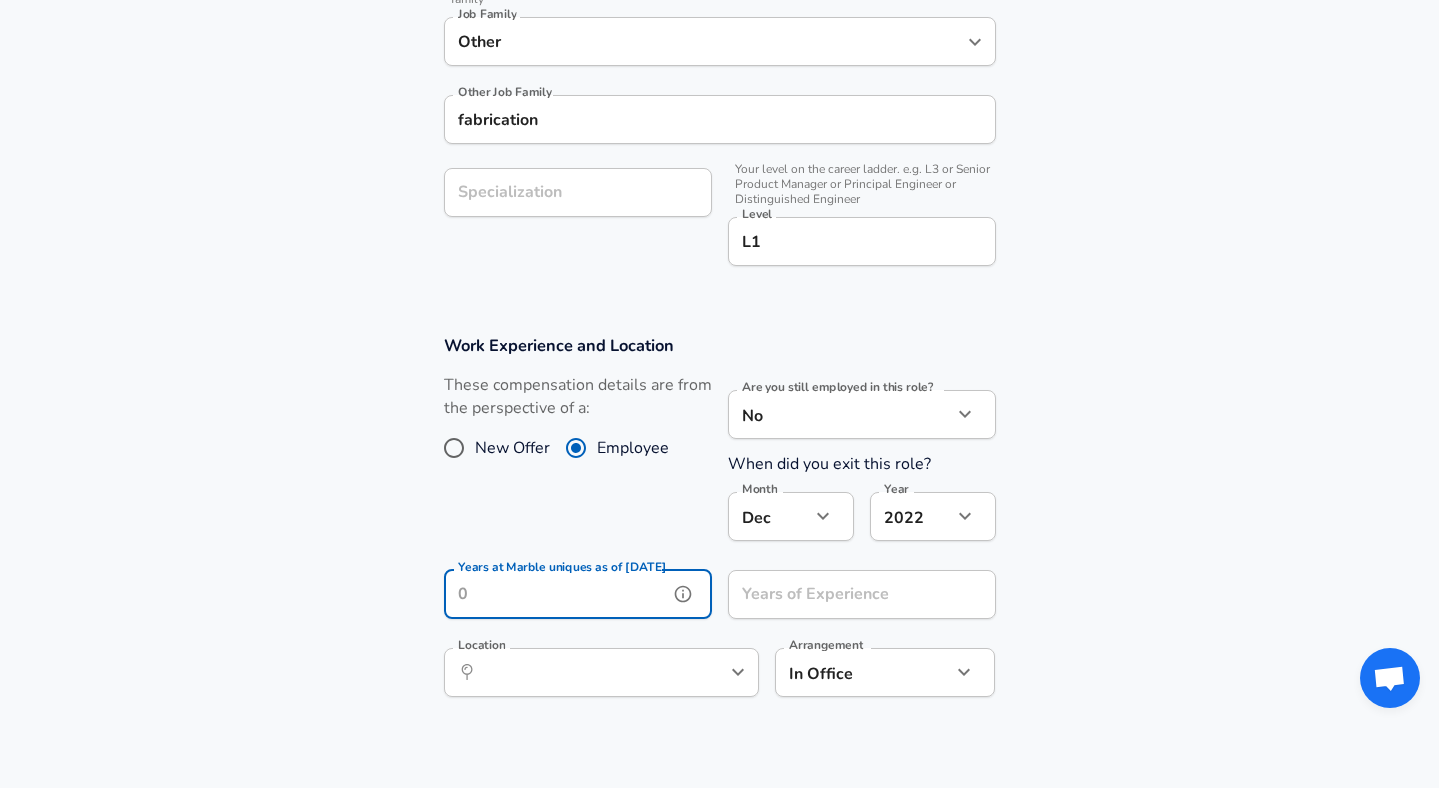 click on "Years at Marble uniques  as of [DATE]" at bounding box center [556, 594] 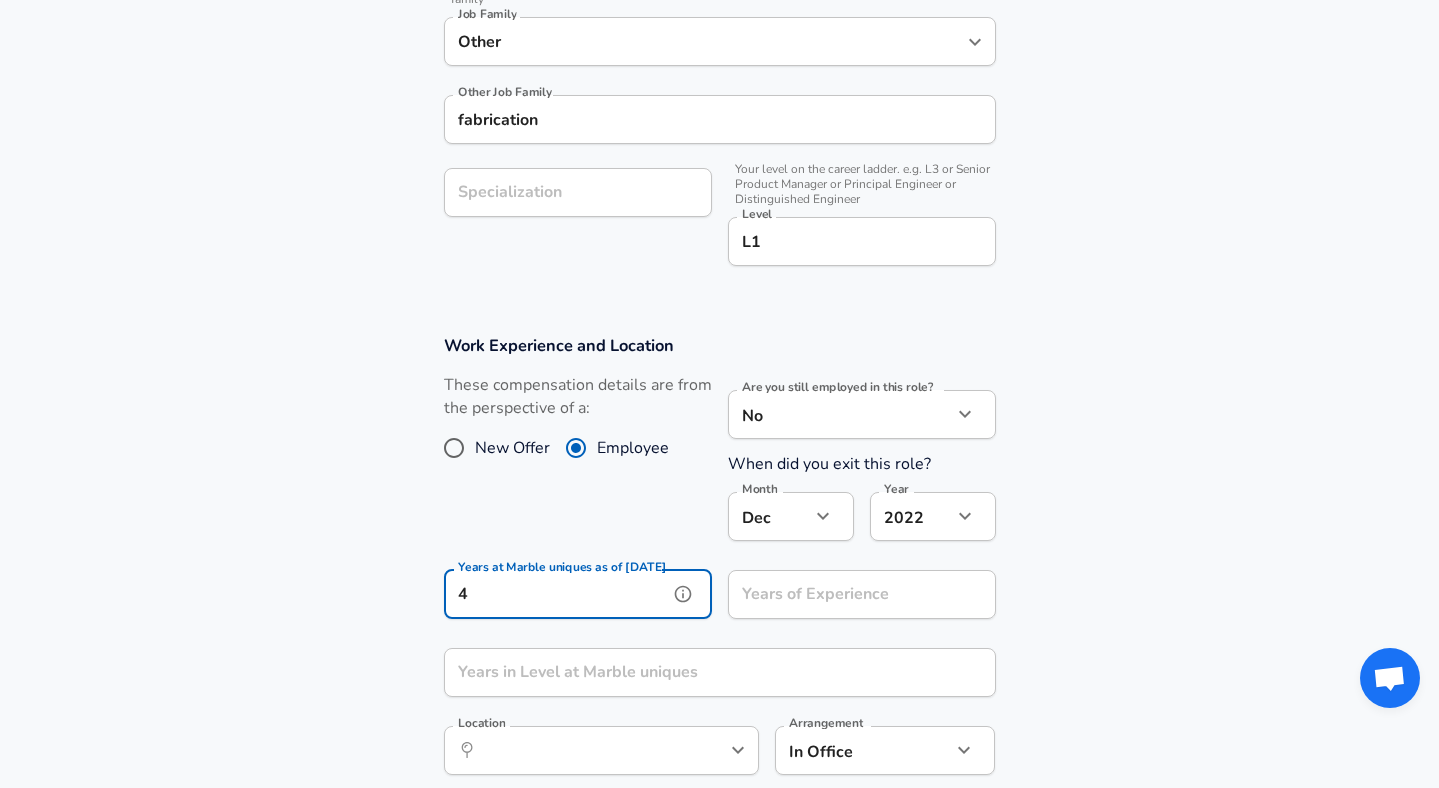 type on "4" 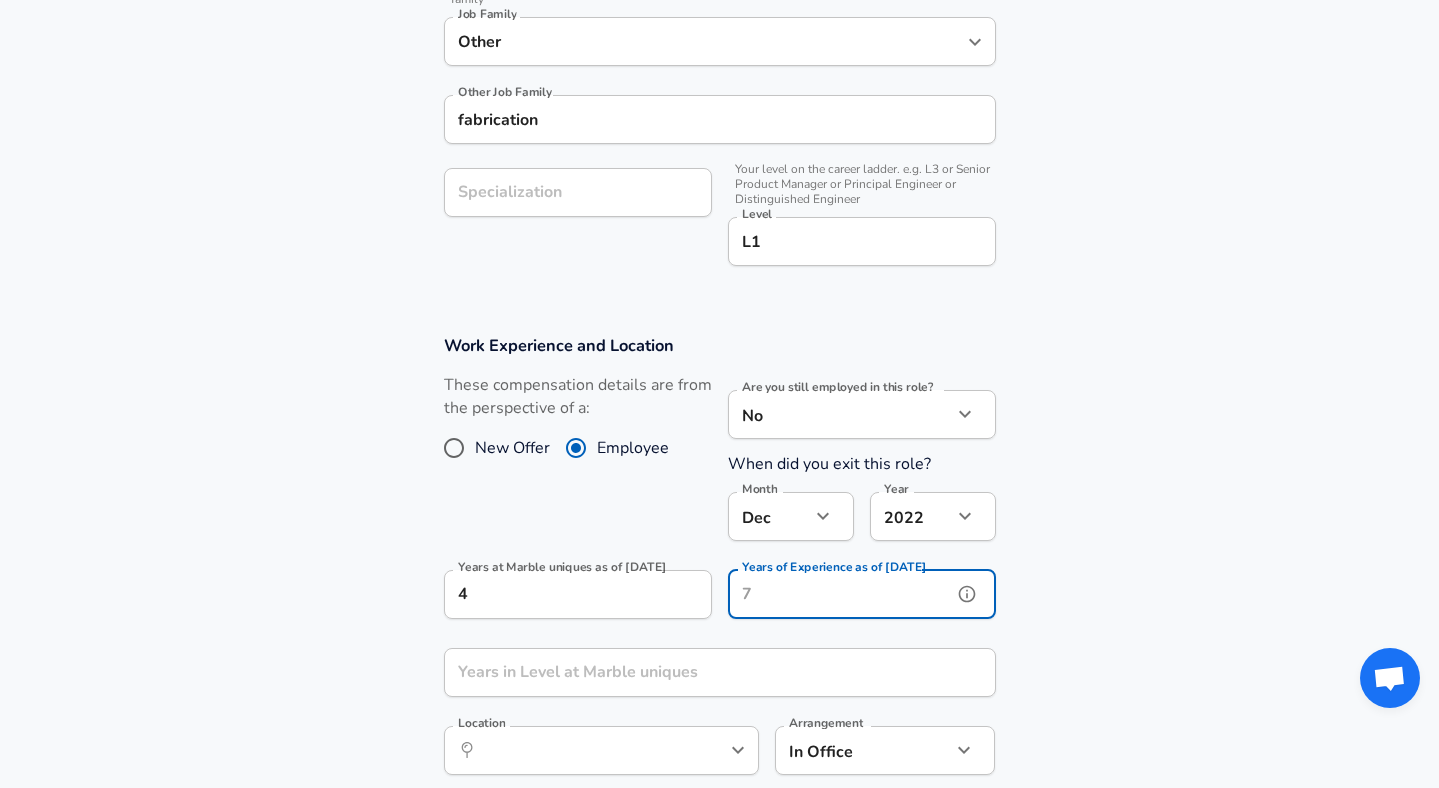 click on "Years of Experience as of [DATE]" at bounding box center (840, 594) 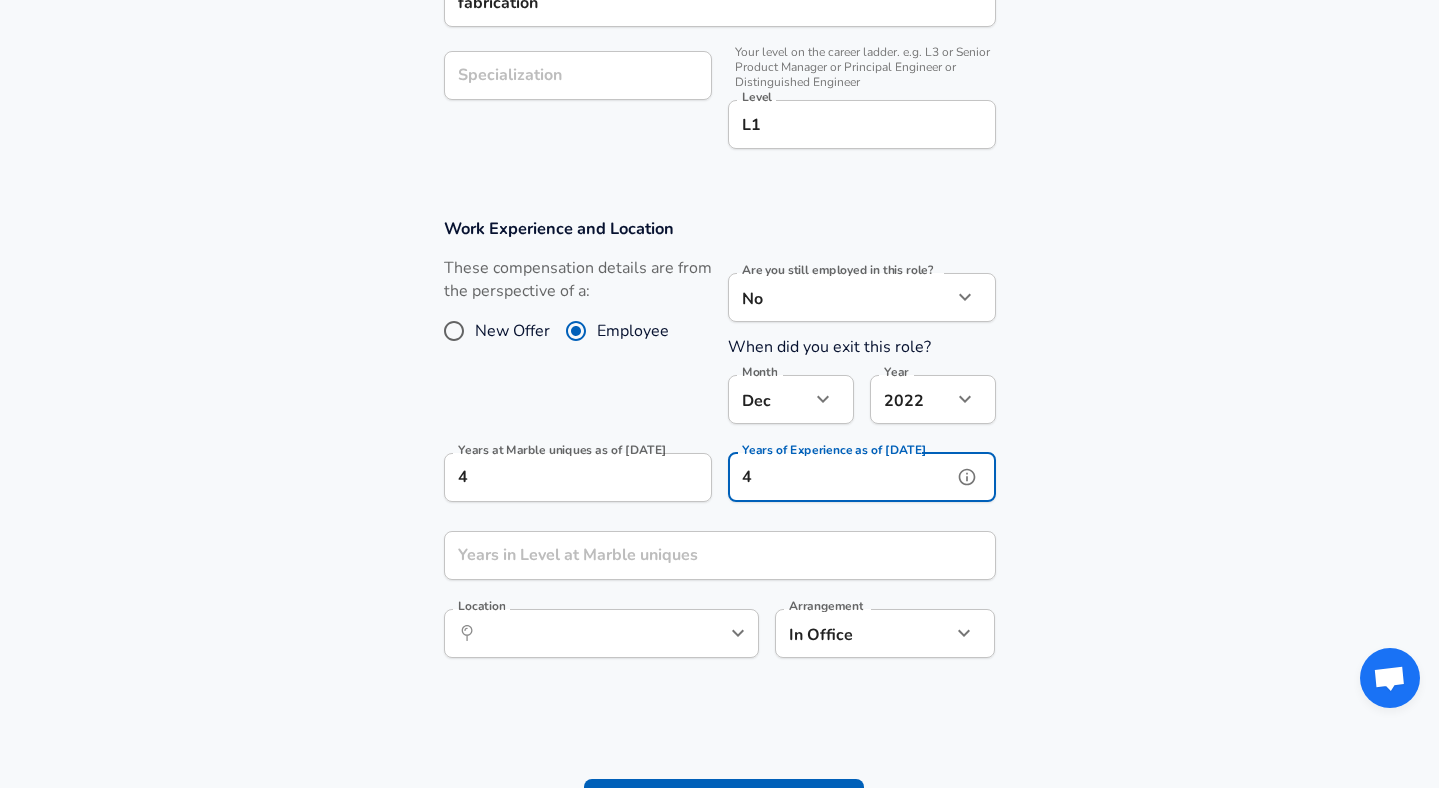 scroll, scrollTop: 775, scrollLeft: 0, axis: vertical 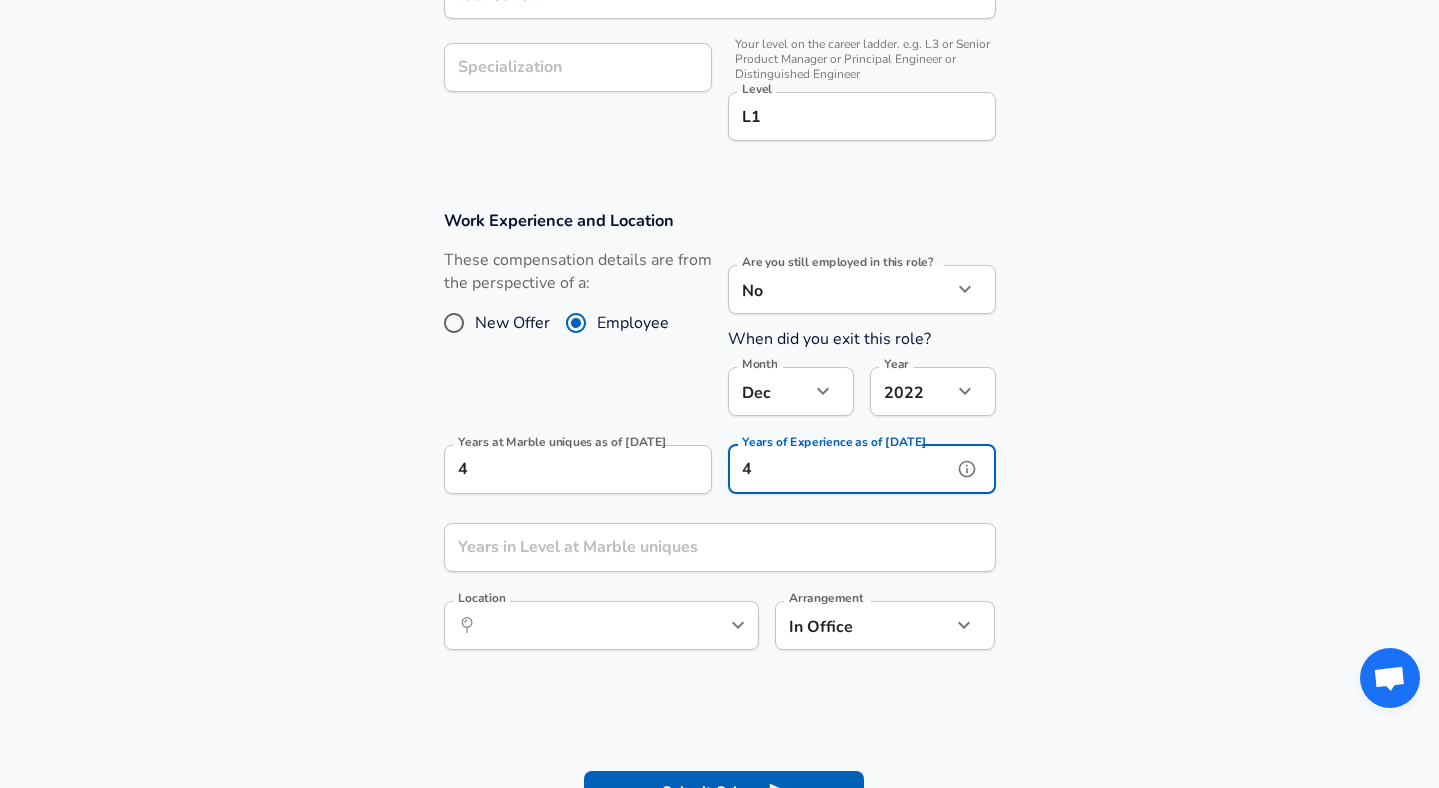 type on "4" 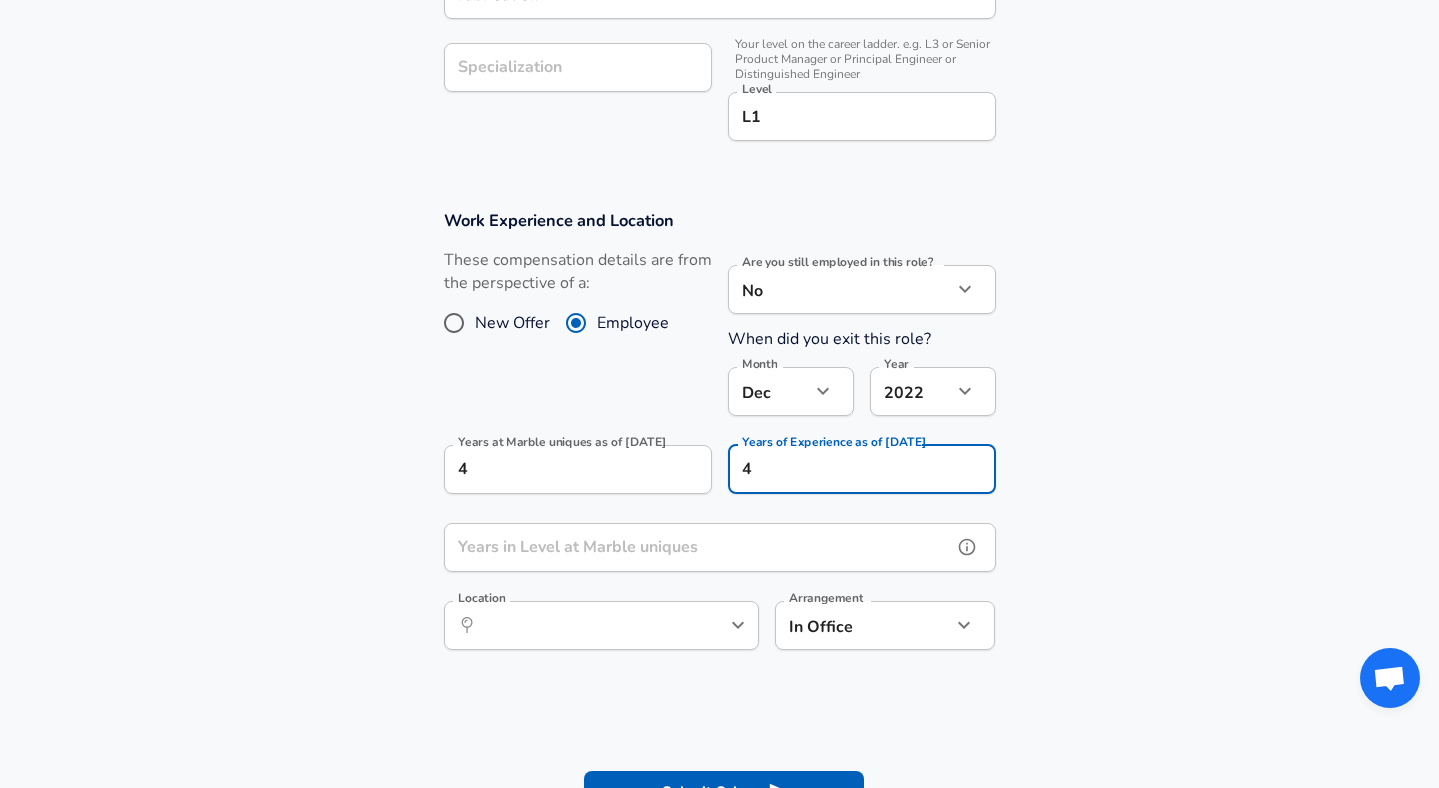 click on "Years in Level at Marble uniques" at bounding box center (698, 547) 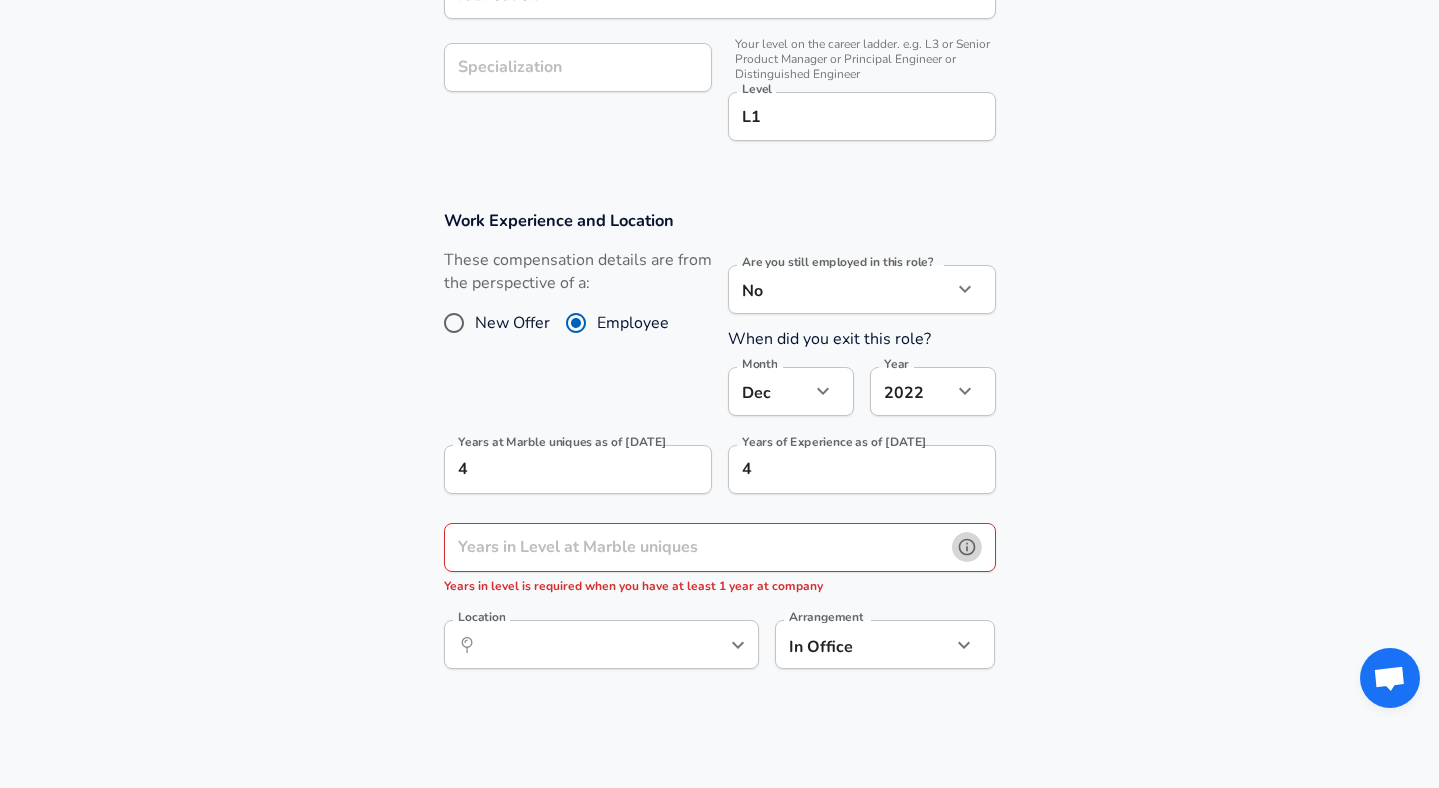 click 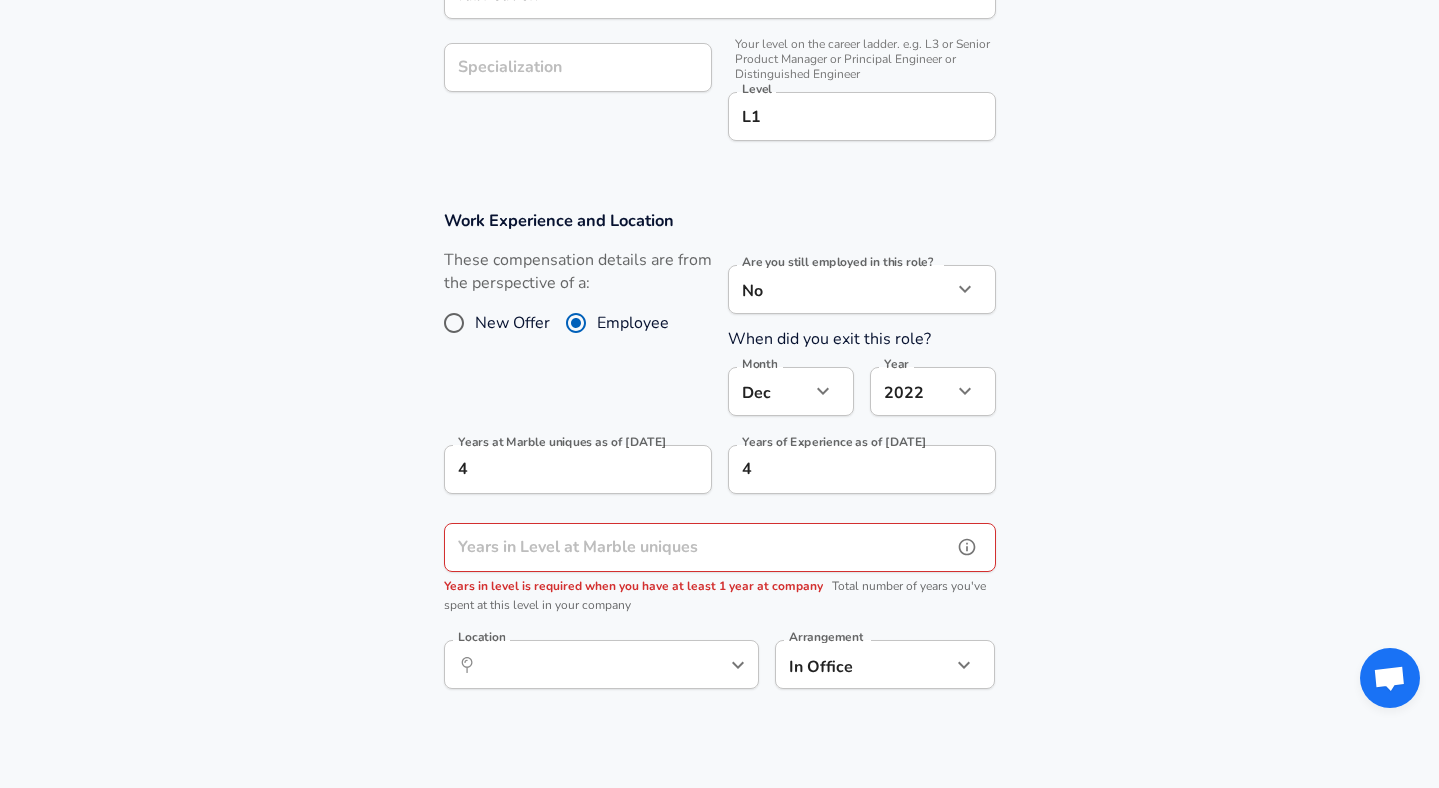type 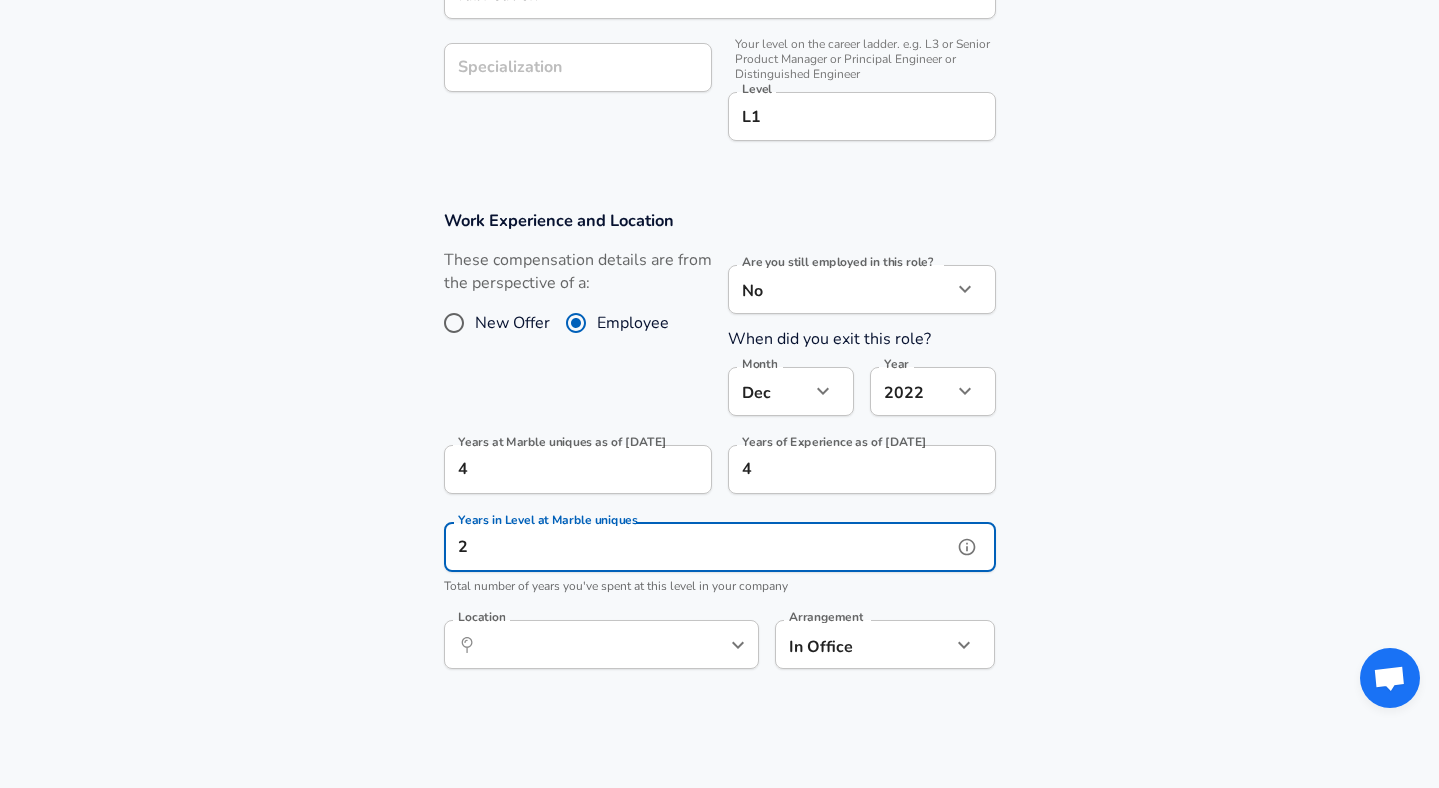 click on "​ Location" at bounding box center [601, 644] 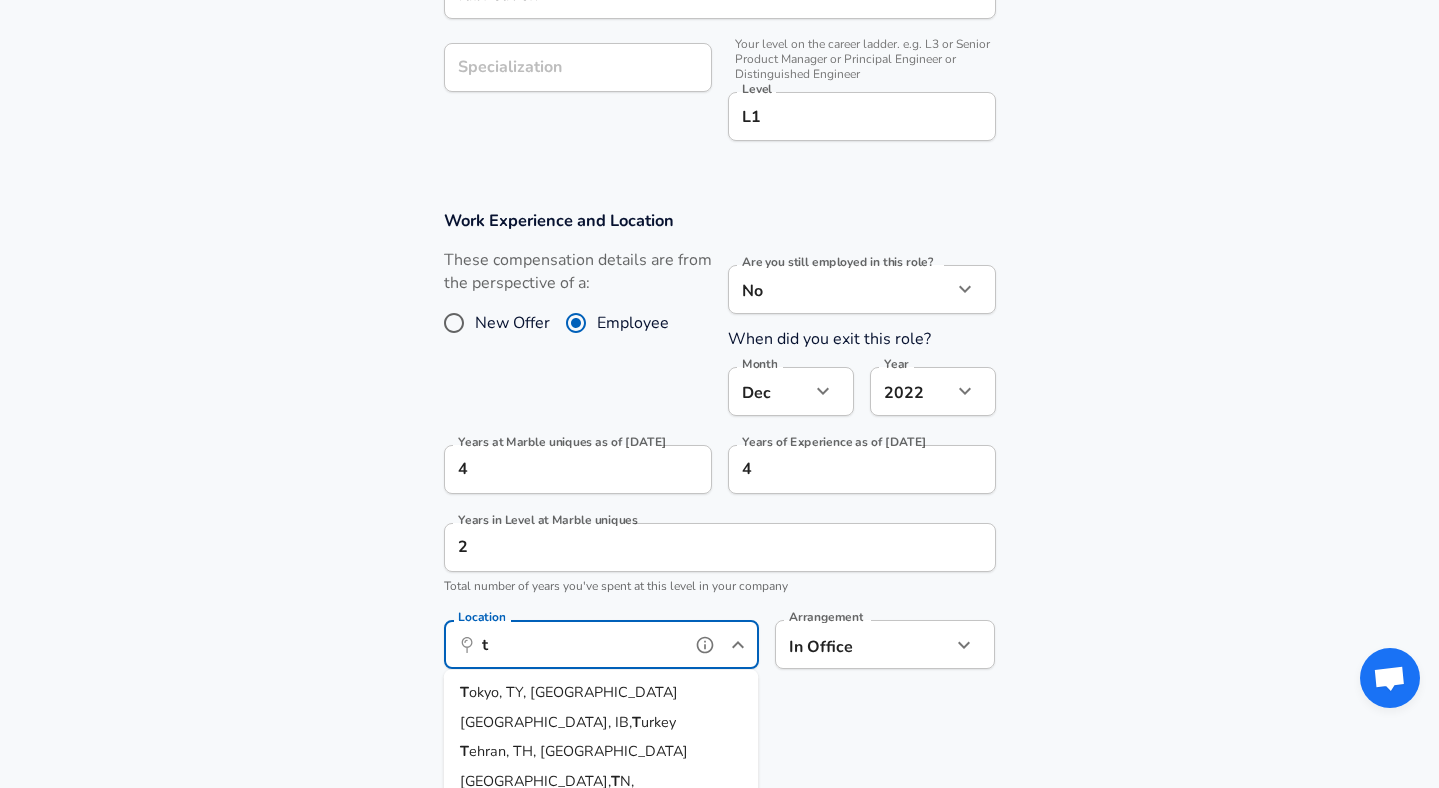 paste on "i" 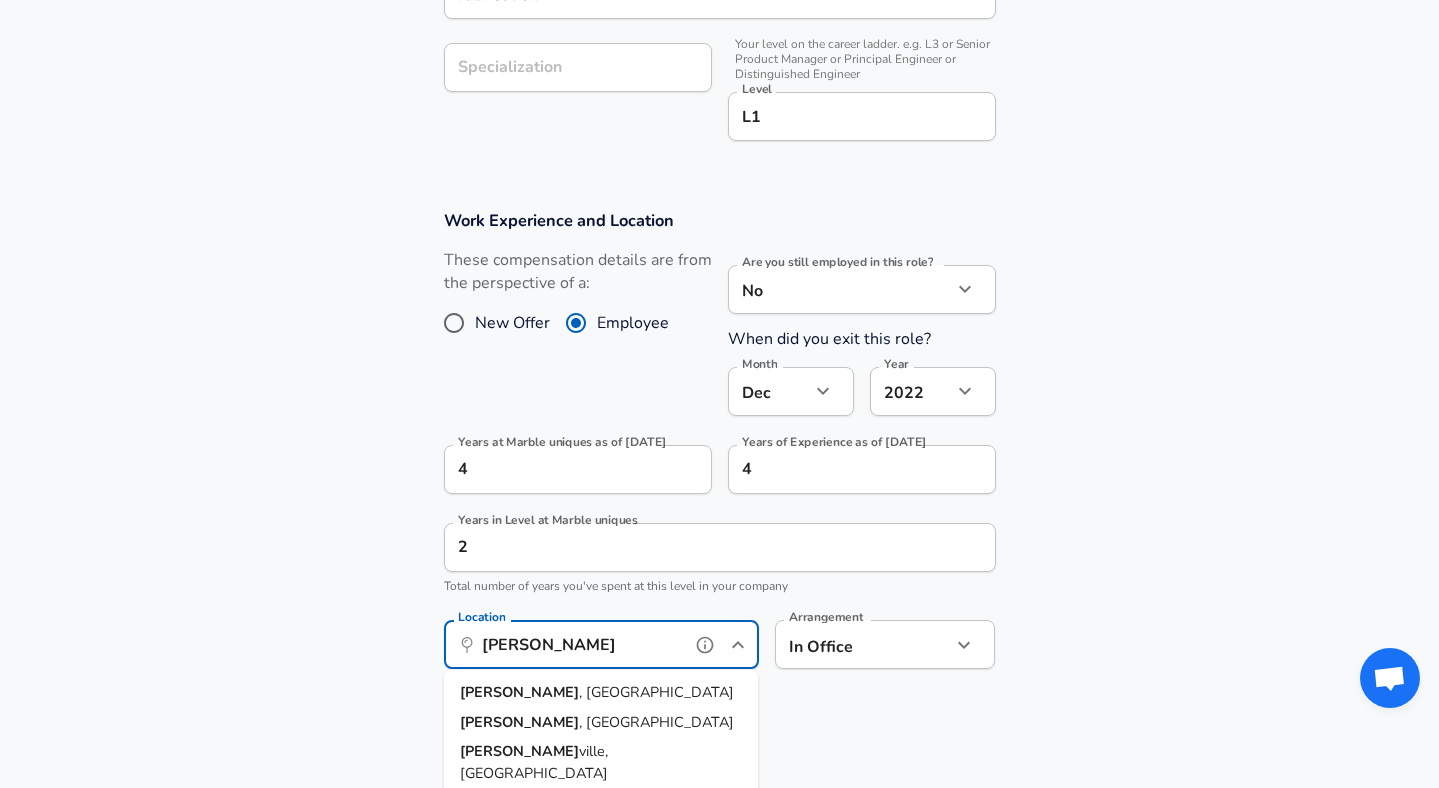 click on "[PERSON_NAME] , [GEOGRAPHIC_DATA]" at bounding box center [601, 722] 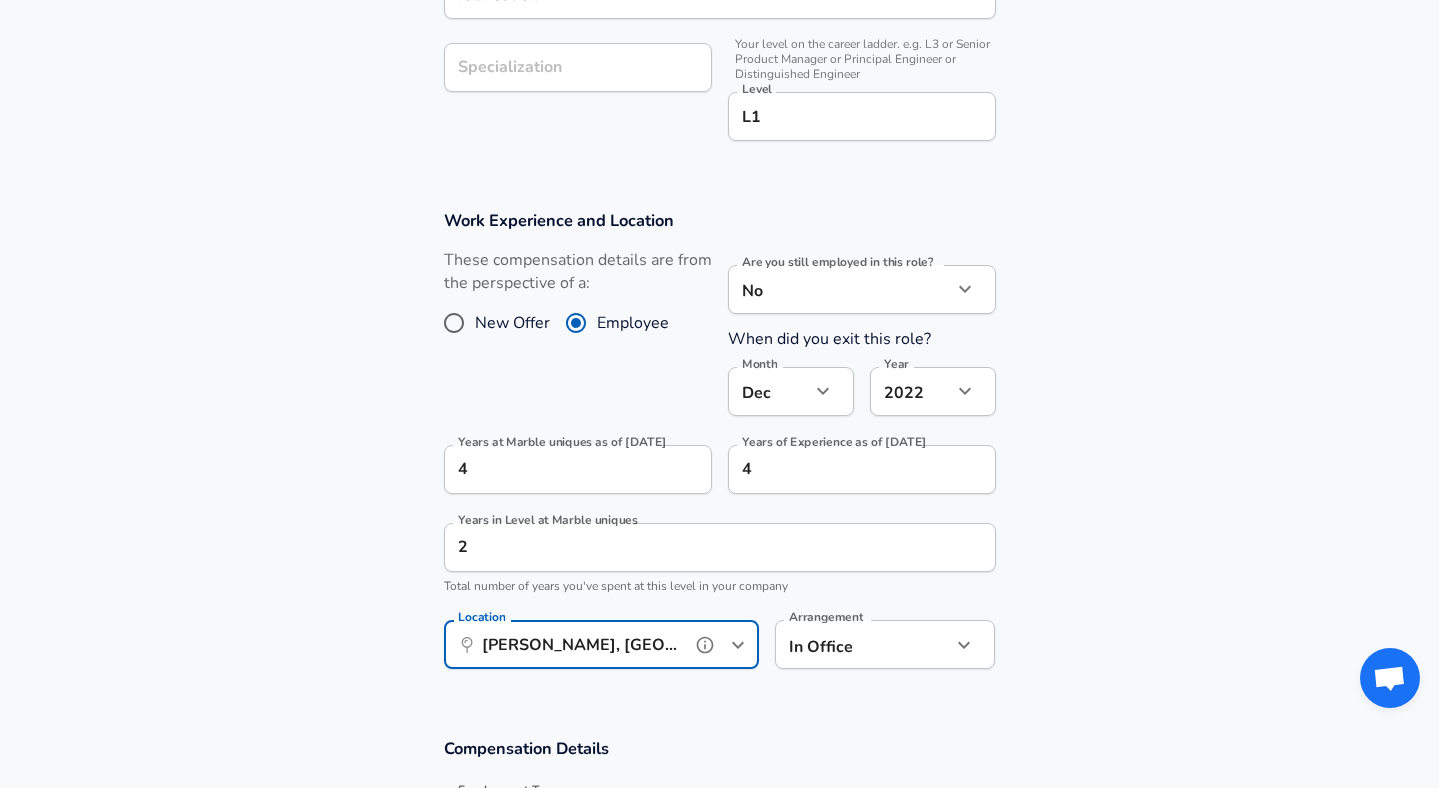 type on "[PERSON_NAME], [GEOGRAPHIC_DATA]" 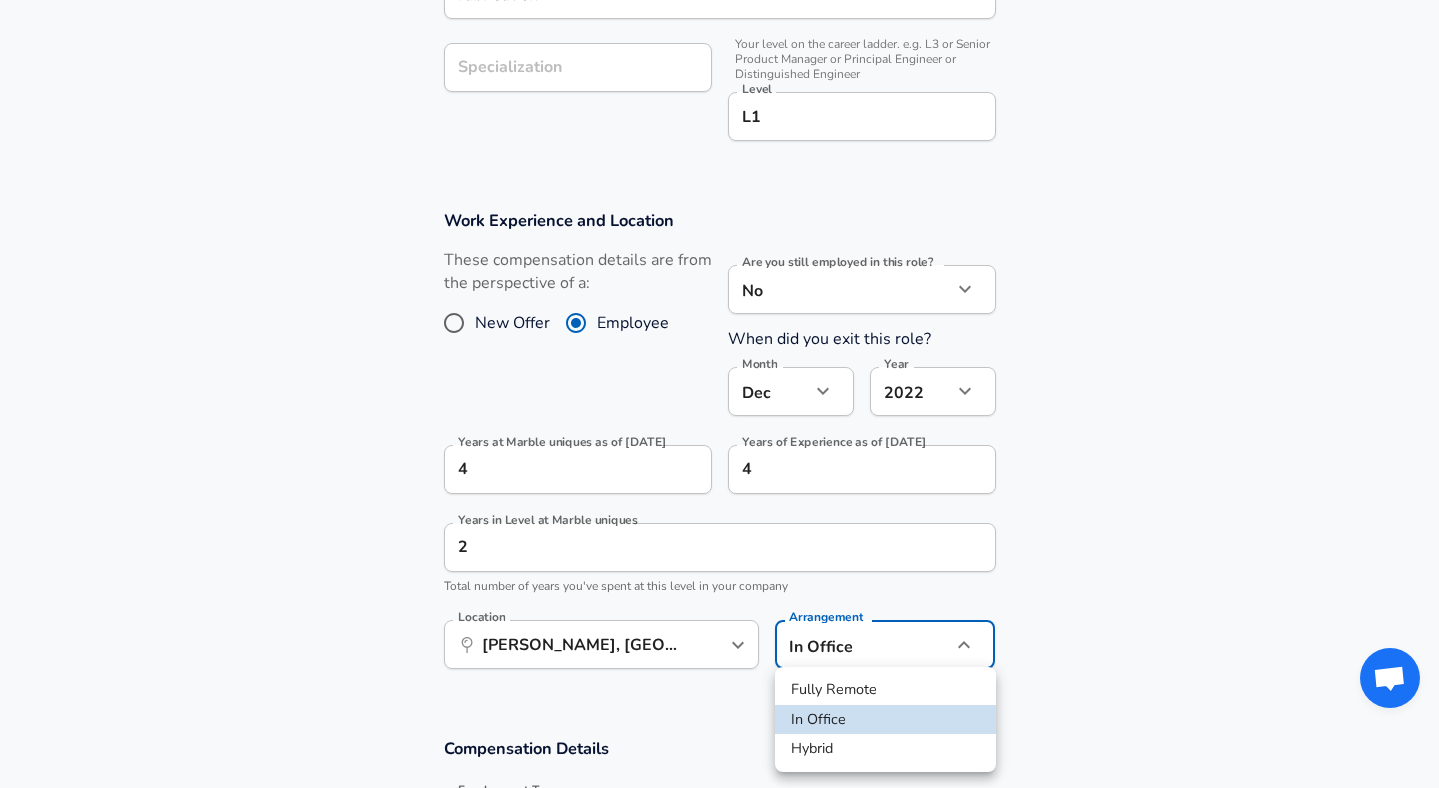 click on "Restart Add Your Salary Upload your offer letter   to verify your submission Enhance Privacy and Anonymity No Automatically hides specific fields until there are enough submissions to safely display the full details.   More Details Based on your submission and the data points that we have already collected, we will automatically hide and anonymize specific fields if there aren't enough data points to remain sufficiently anonymous. Company & Title Information   Enter the company you received your offer from Company Marble uniques Company   Select the title that closest resembles your official title. This should be similar to the title that was present on your offer letter. Title installer Title   Select a job family that best fits your role. If you can't find one, select 'Other' to enter a custom job family Job Family Other Job Family Other Job Family fabrication Other Job Family Specialization Specialization   Level L1 Level Work Experience and Location New Offer Employee Are you still employed in this role?" at bounding box center [719, -381] 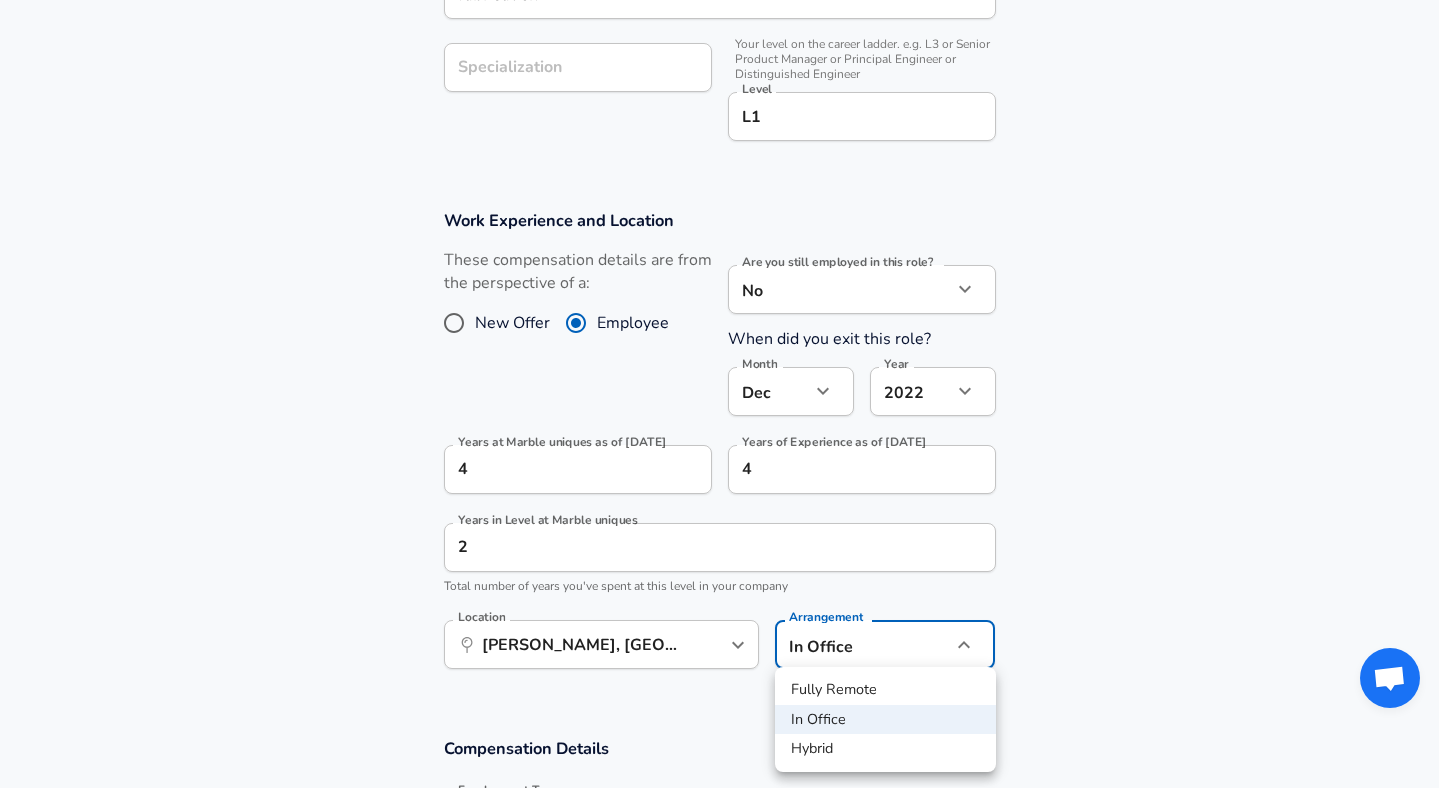 click on "In Office" at bounding box center (885, 720) 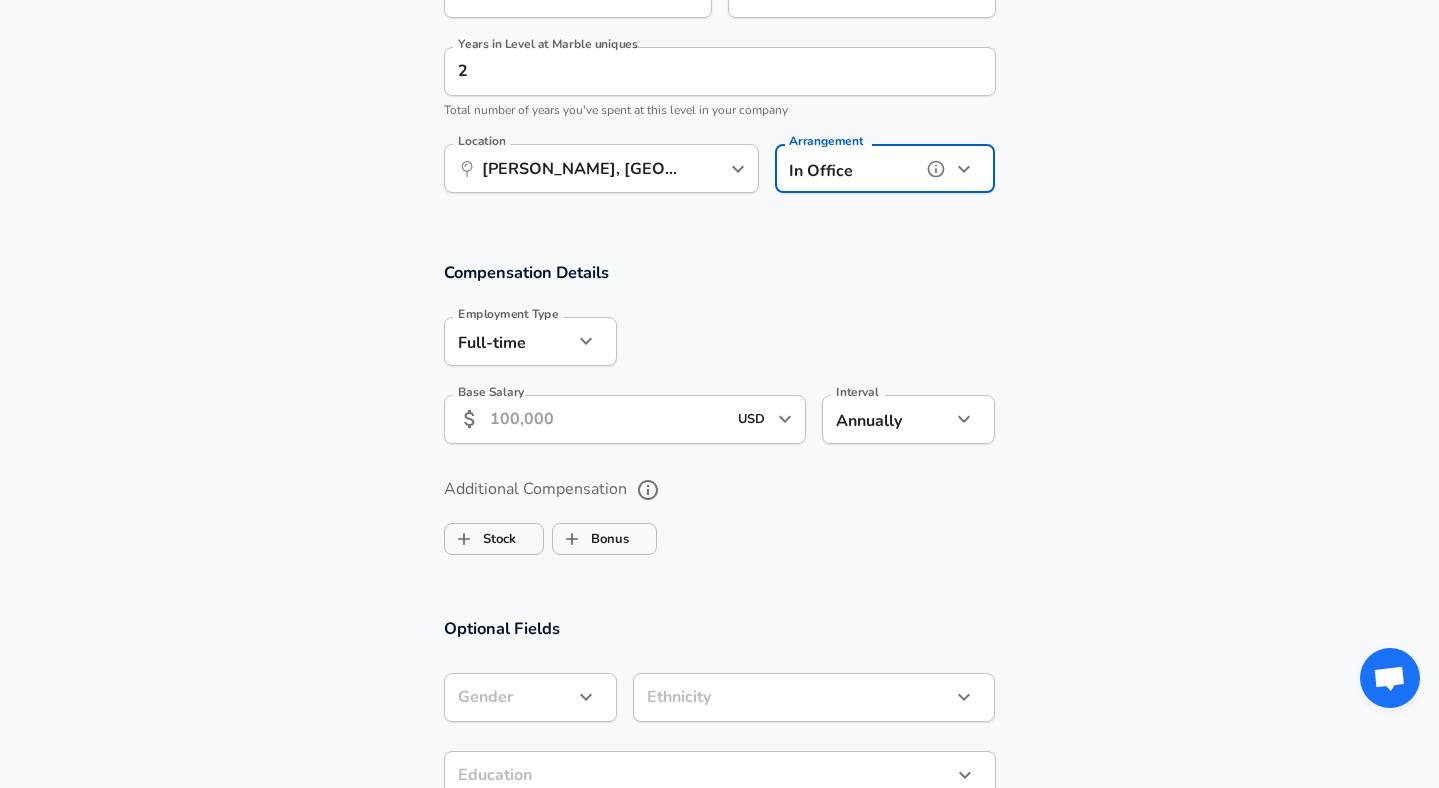 scroll, scrollTop: 1255, scrollLeft: 0, axis: vertical 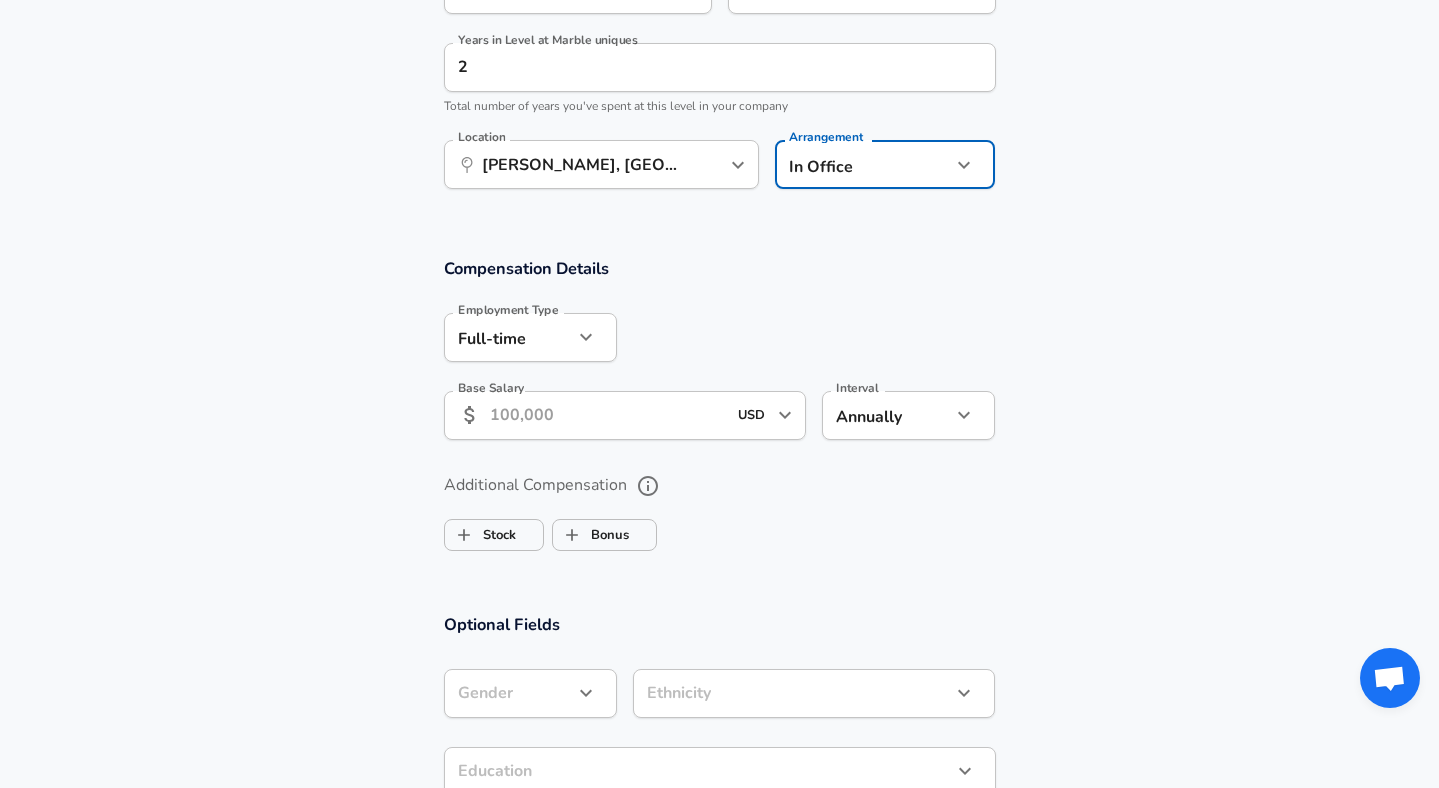click on "Restart Add Your Salary Upload your offer letter   to verify your submission Enhance Privacy and Anonymity No Automatically hides specific fields until there are enough submissions to safely display the full details.   More Details Based on your submission and the data points that we have already collected, we will automatically hide and anonymize specific fields if there aren't enough data points to remain sufficiently anonymous. Company & Title Information   Enter the company you received your offer from Company Marble uniques Company   Select the title that closest resembles your official title. This should be similar to the title that was present on your offer letter. Title installer Title   Select a job family that best fits your role. If you can't find one, select 'Other' to enter a custom job family Job Family Other Job Family Other Job Family fabrication Other Job Family Specialization Specialization   Level L1 Level Work Experience and Location New Offer Employee Are you still employed in this role?" at bounding box center (719, -861) 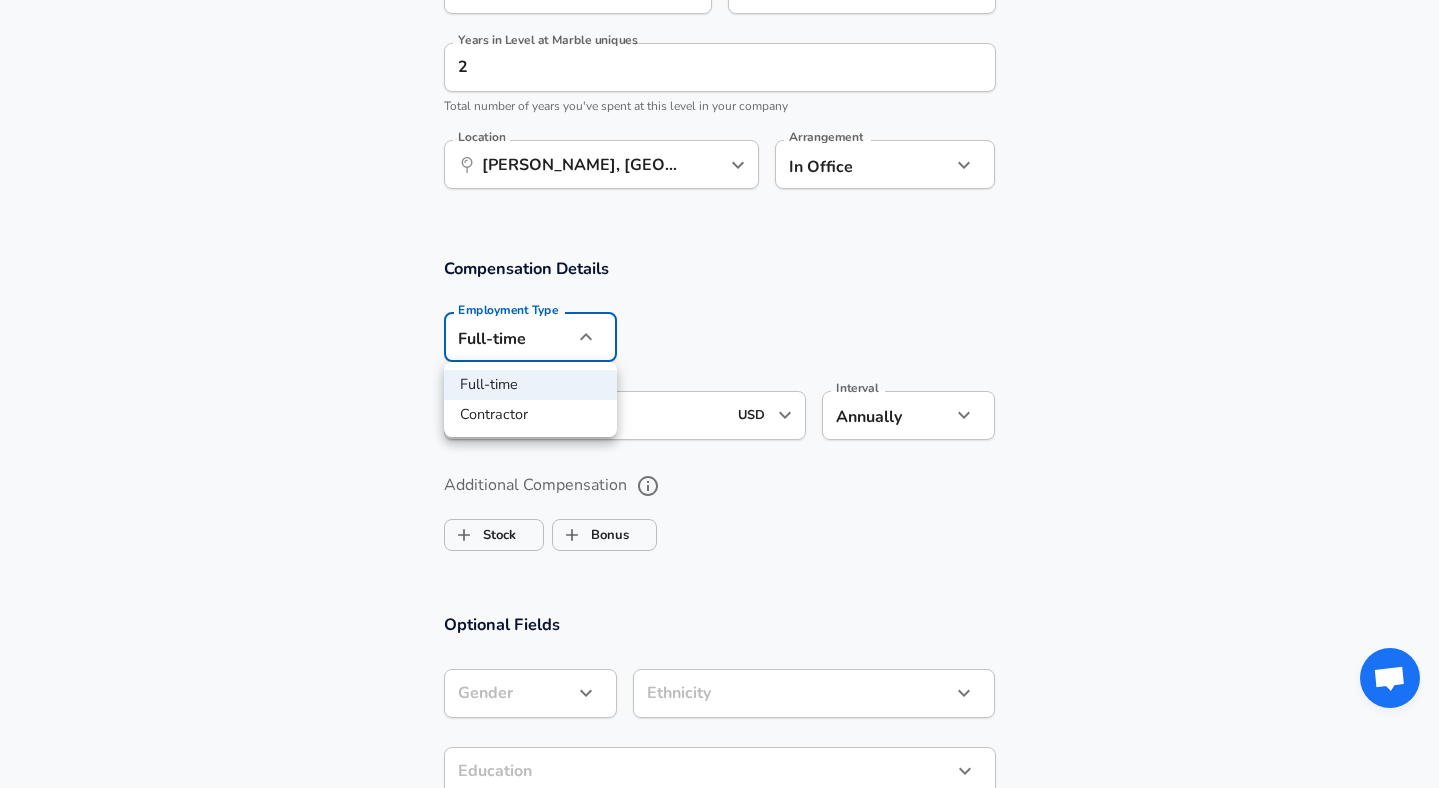 click at bounding box center (719, 394) 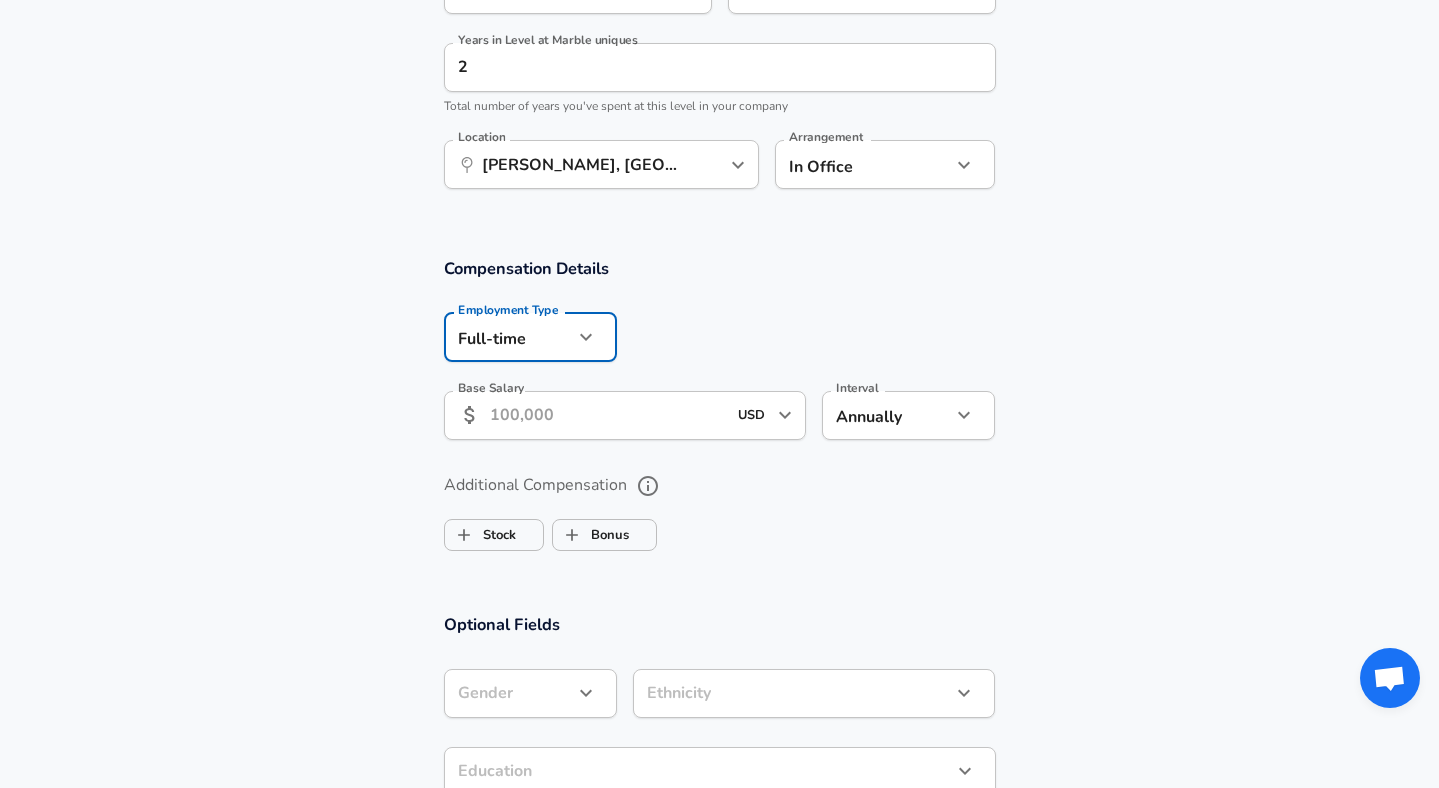 click on "Base Salary" at bounding box center (608, 415) 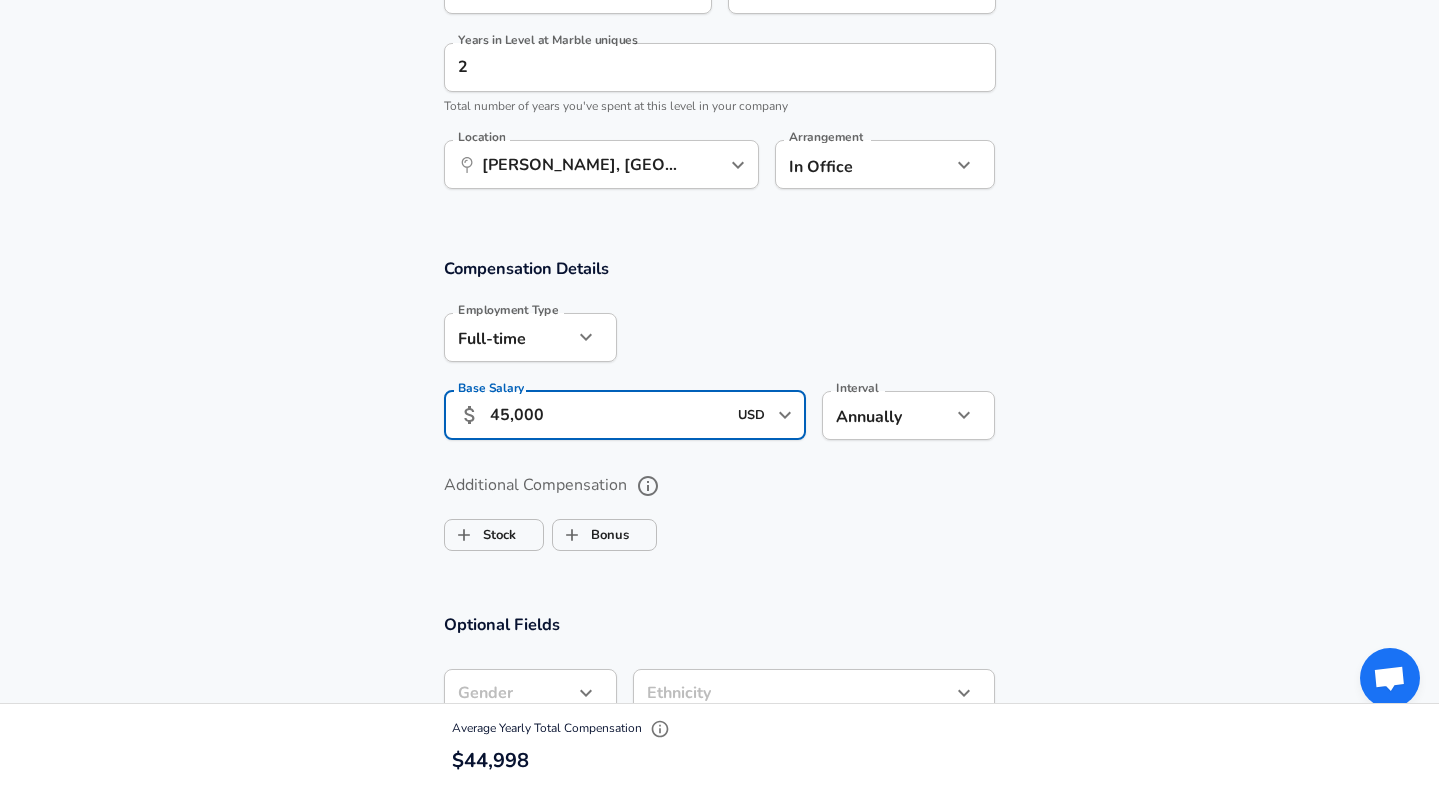 type on "45,000" 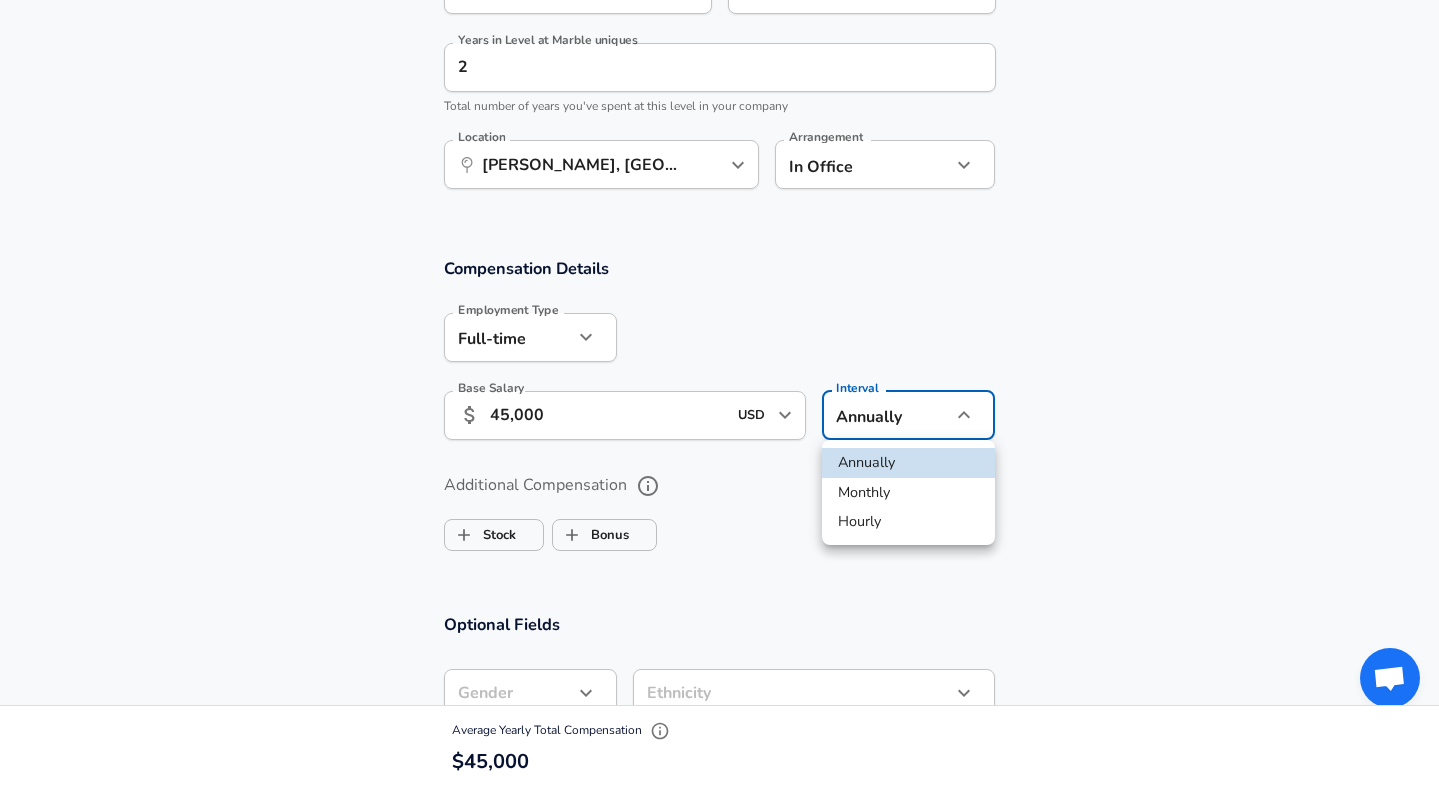 click on "Restart Add Your Salary Upload your offer letter   to verify your submission Enhance Privacy and Anonymity No Automatically hides specific fields until there are enough submissions to safely display the full details.   More Details Based on your submission and the data points that we have already collected, we will automatically hide and anonymize specific fields if there aren't enough data points to remain sufficiently anonymous. Company & Title Information   Enter the company you received your offer from Company Marble uniques Company   Select the title that closest resembles your official title. This should be similar to the title that was present on your offer letter. Title installer Title   Select a job family that best fits your role. If you can't find one, select 'Other' to enter a custom job family Job Family Other Job Family Other Job Family fabrication Other Job Family Specialization Specialization   Level L1 Level Work Experience and Location New Offer Employee Are you still employed in this role?" at bounding box center (719, -861) 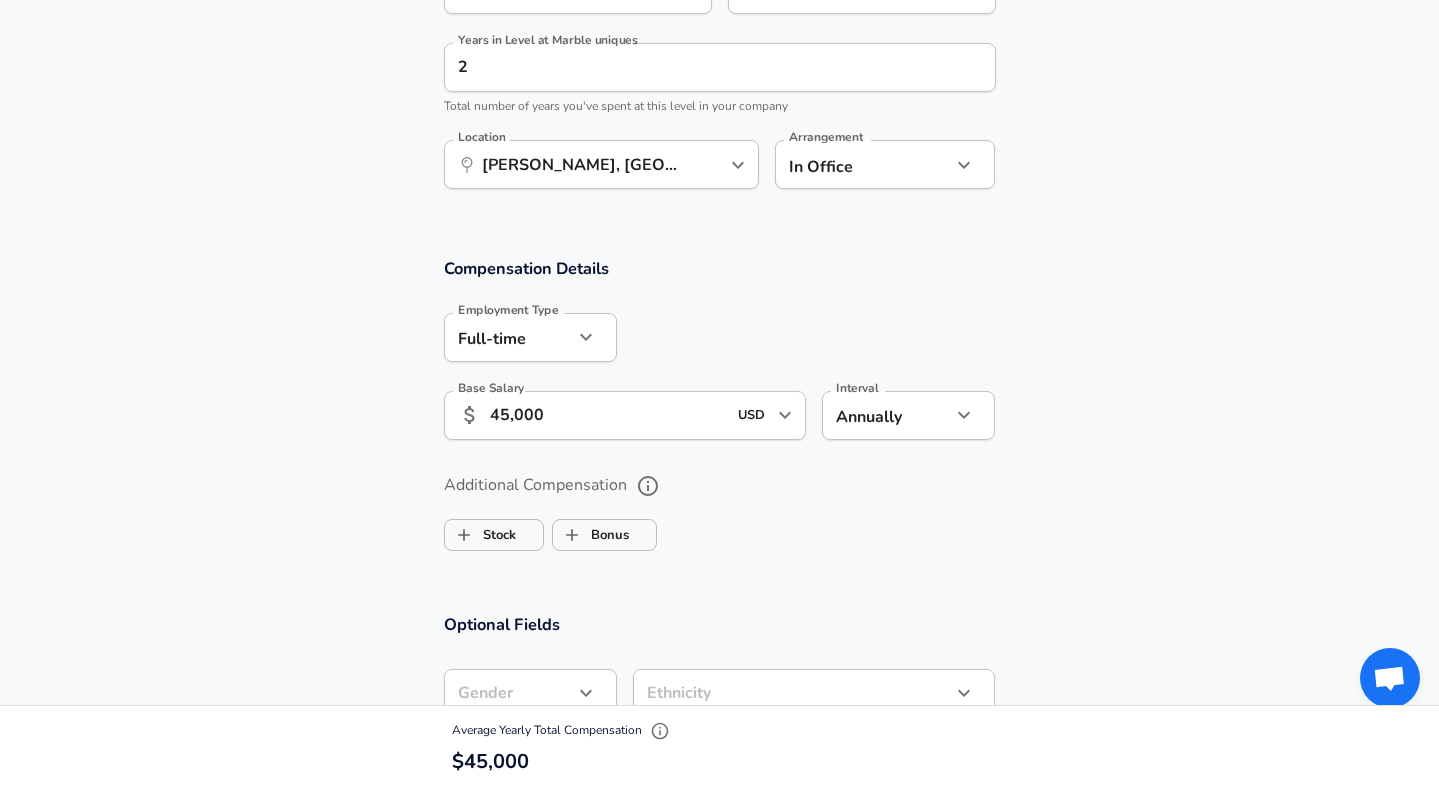 click at bounding box center [719, 394] 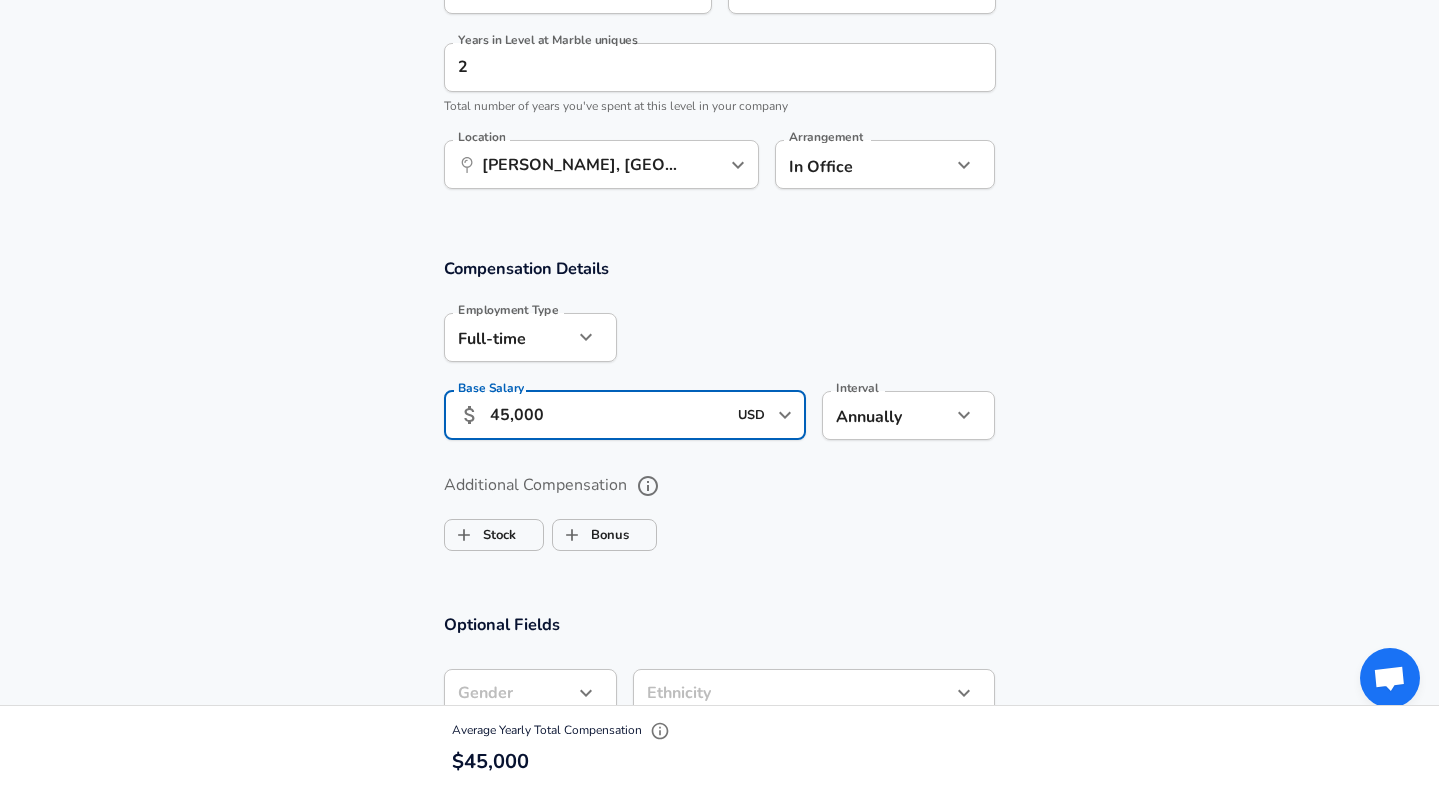 click on "45,000" at bounding box center [608, 415] 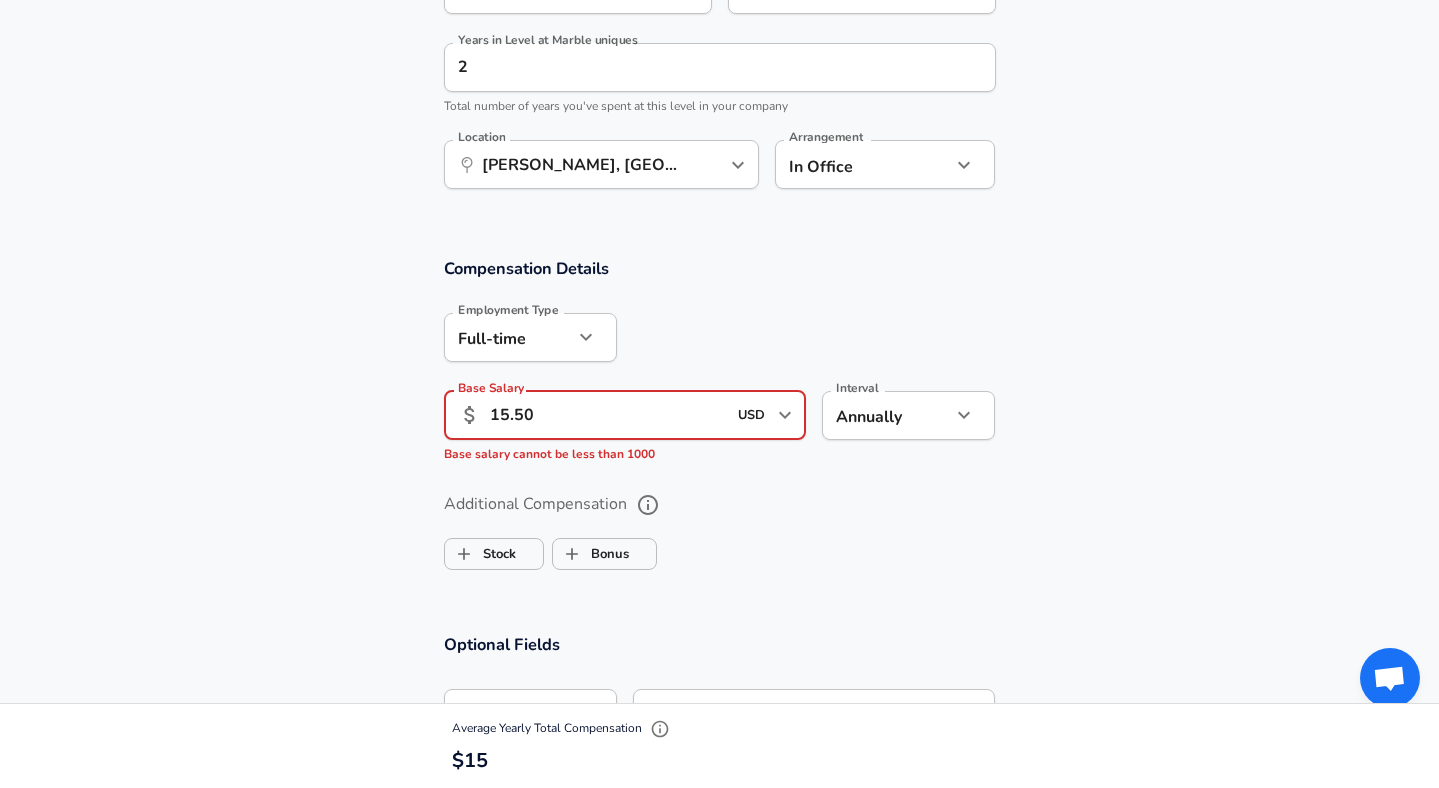 type on "15.50" 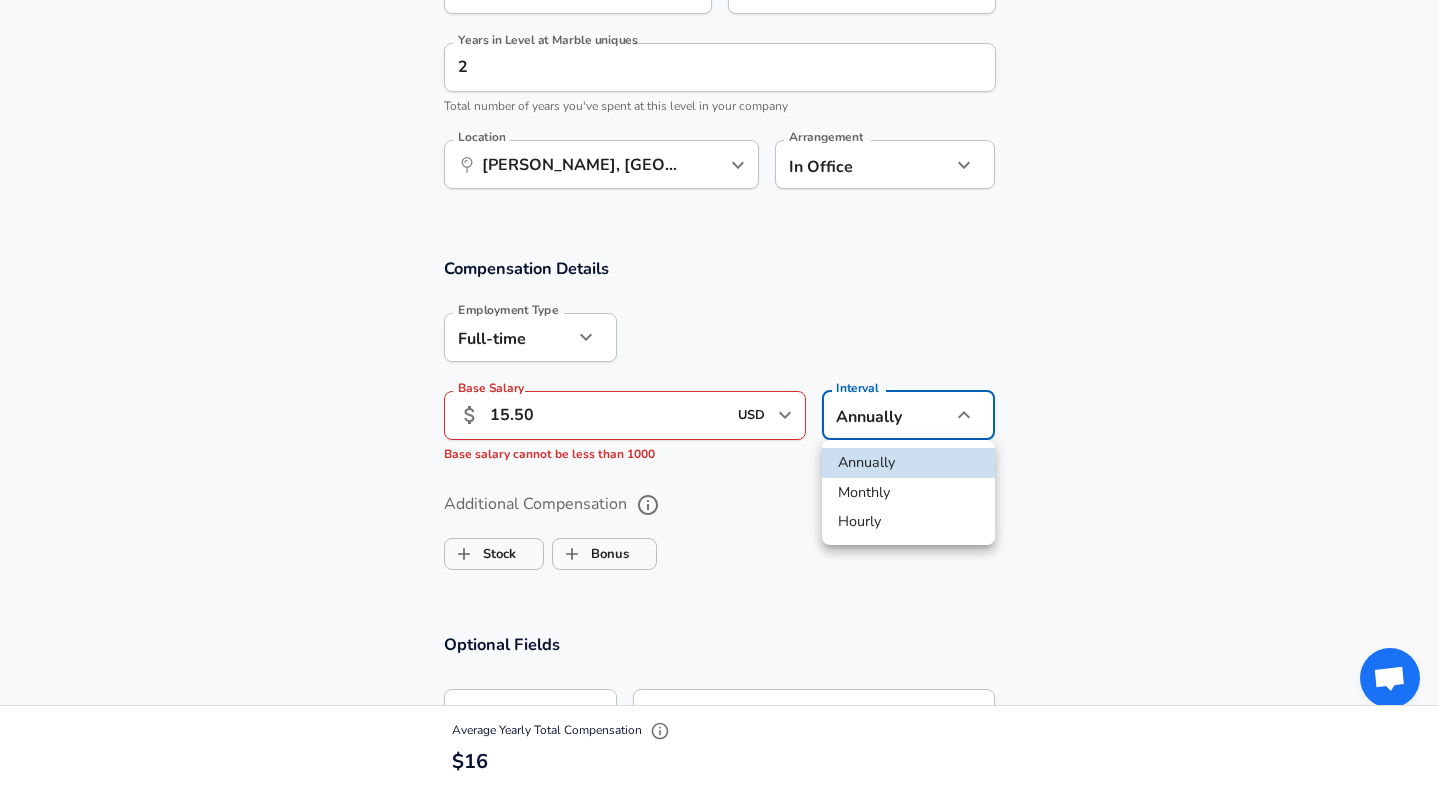 click on "Hourly" at bounding box center [908, 522] 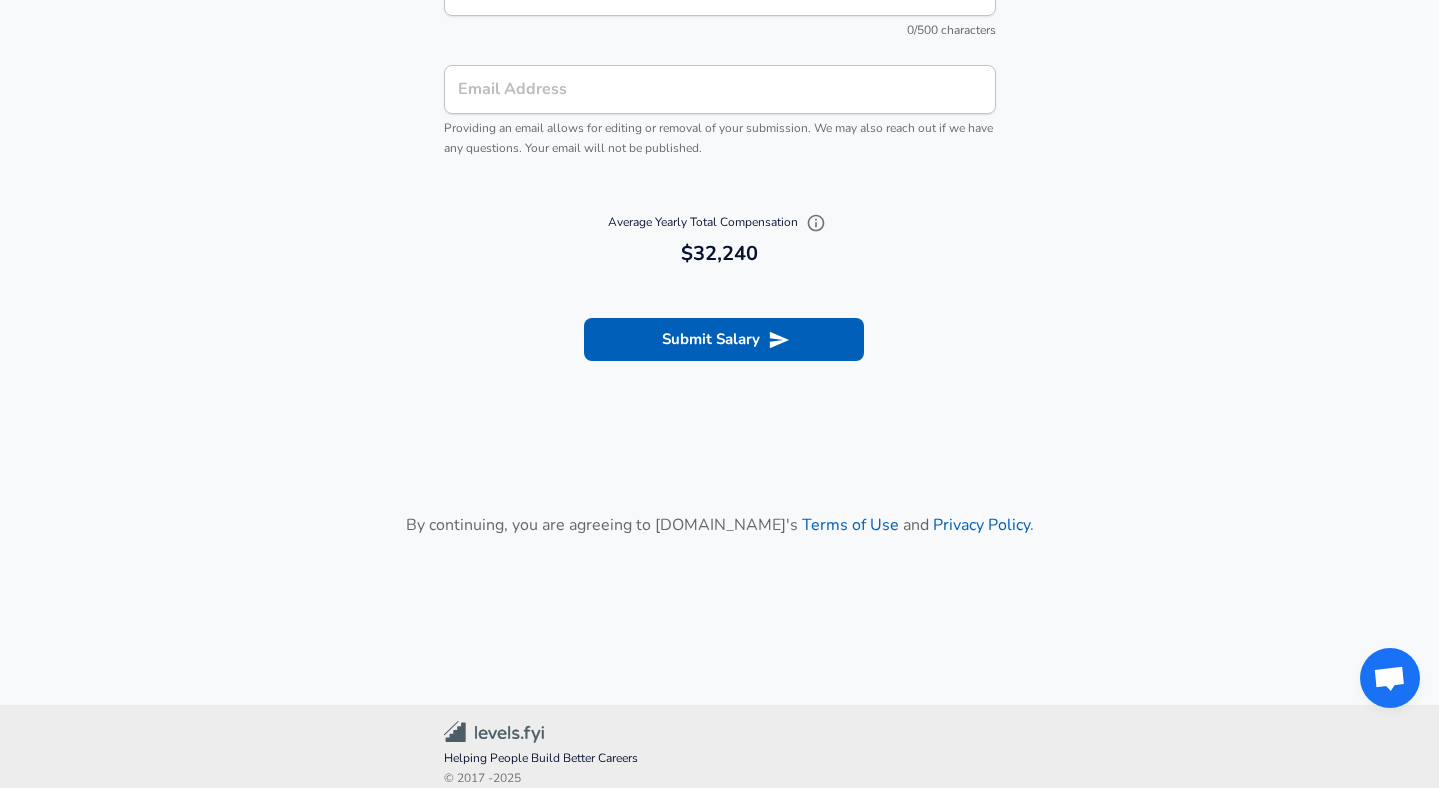 scroll, scrollTop: 2354, scrollLeft: 0, axis: vertical 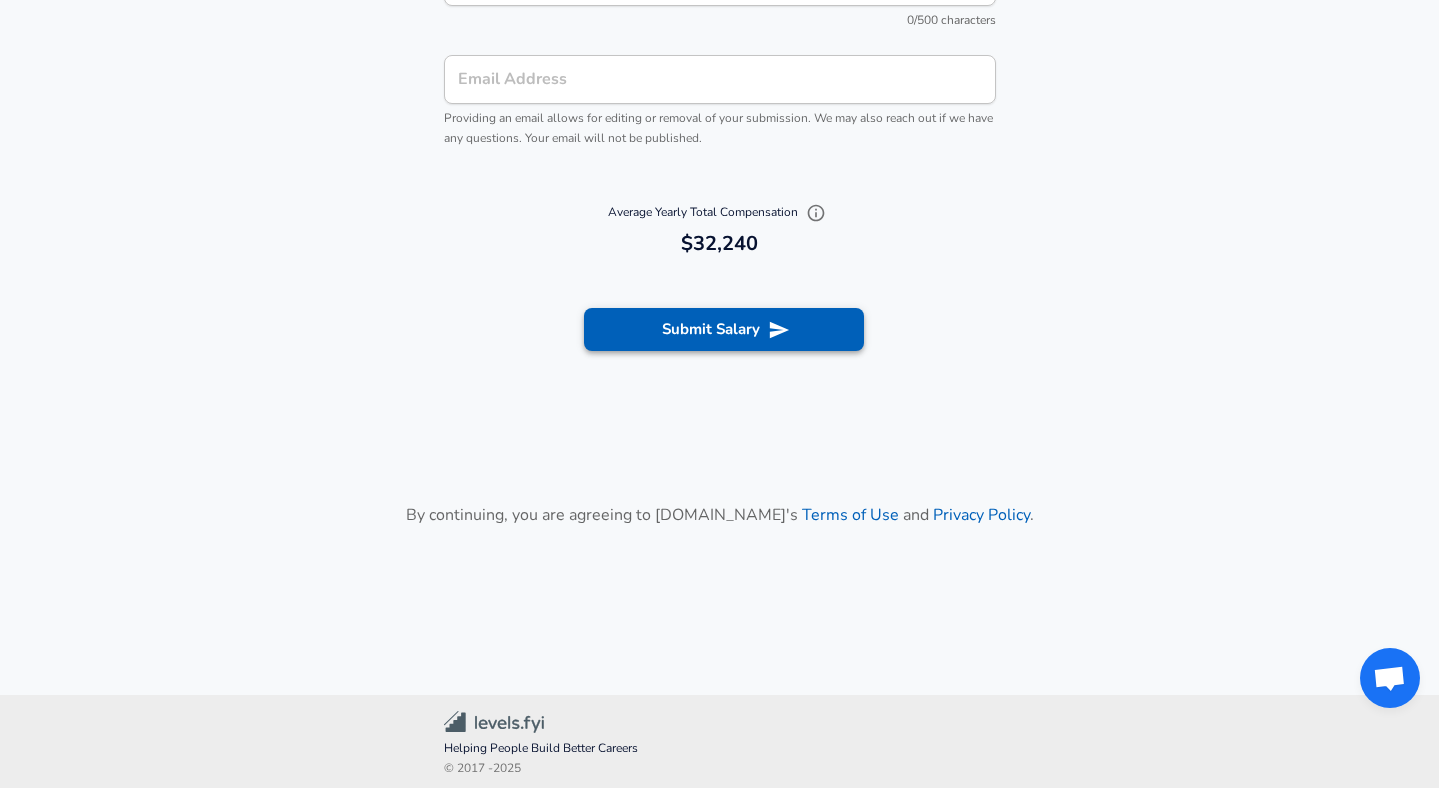 click on "Submit Salary" at bounding box center [724, 329] 